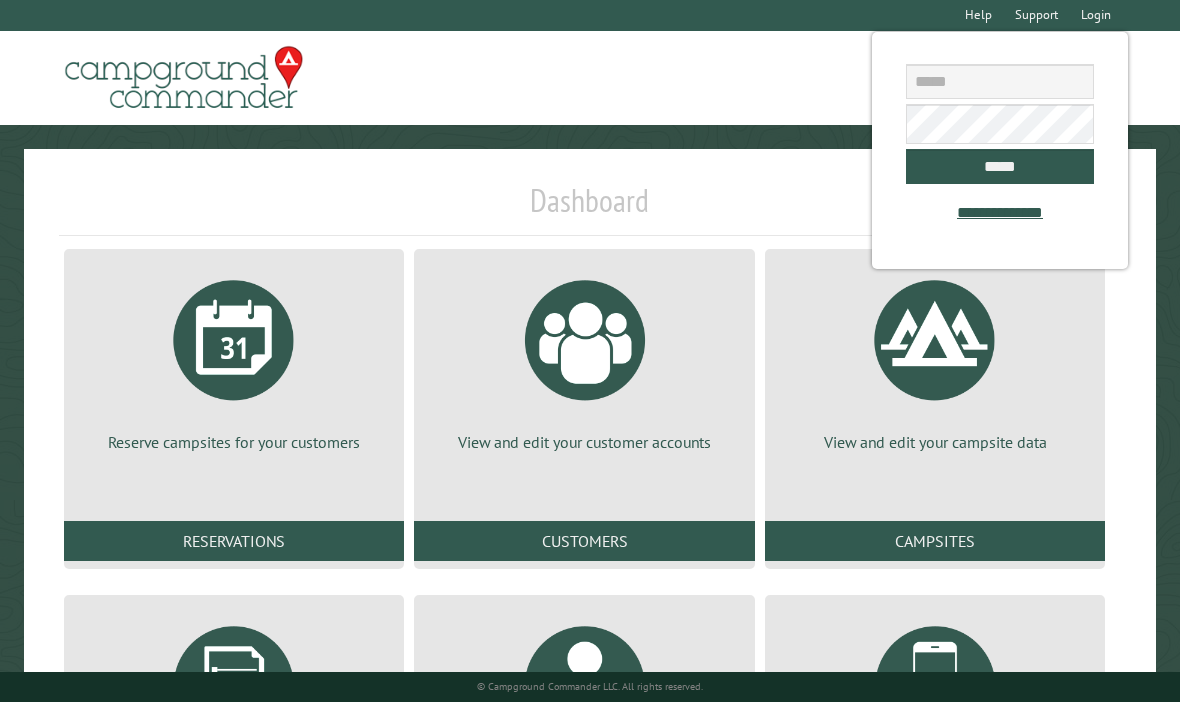 scroll, scrollTop: 0, scrollLeft: 0, axis: both 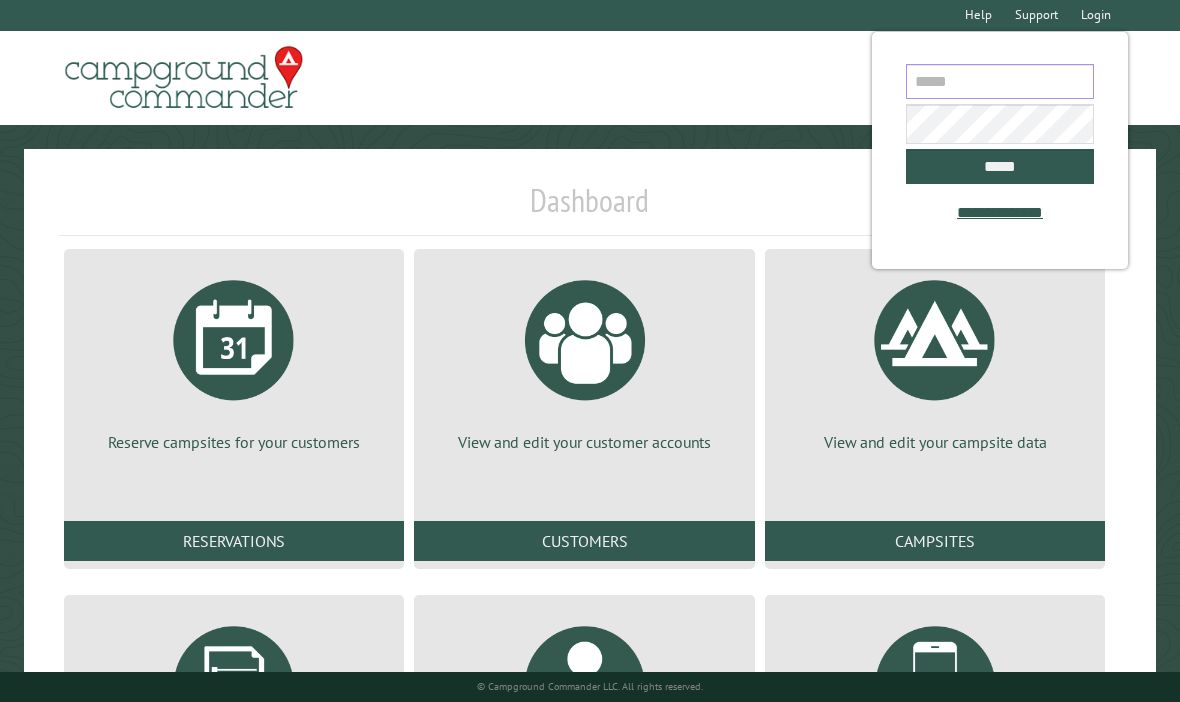 type on "**********" 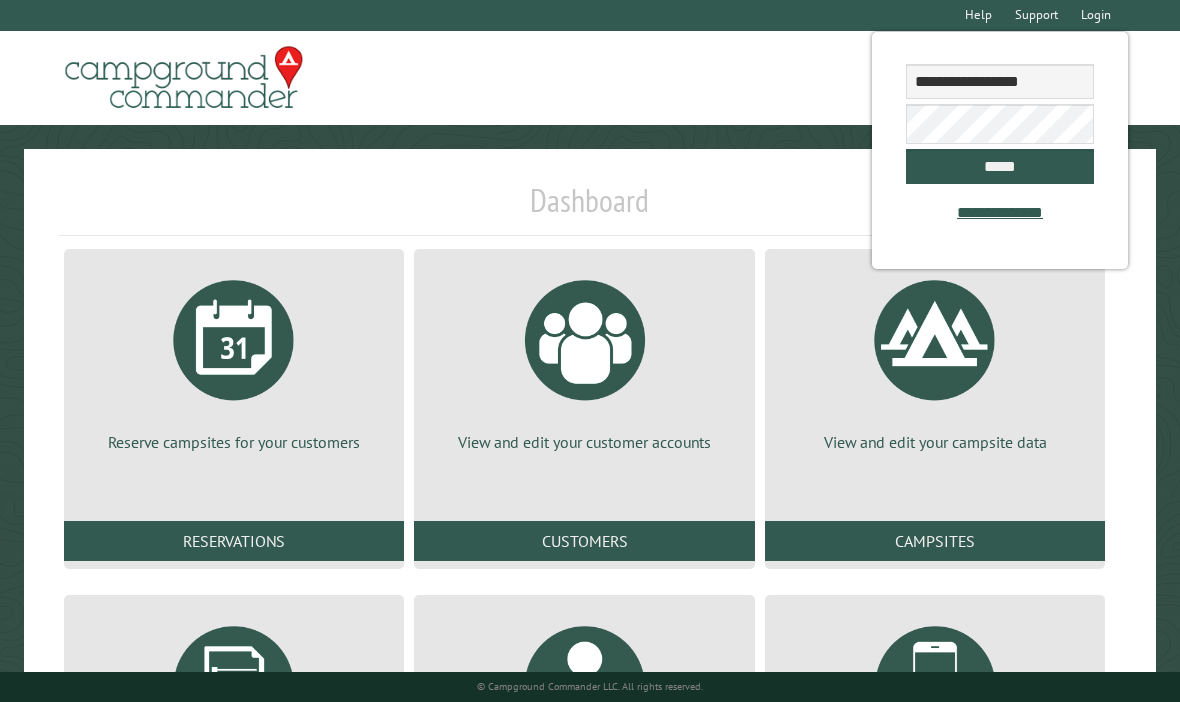 click on "*****" at bounding box center [1000, 166] 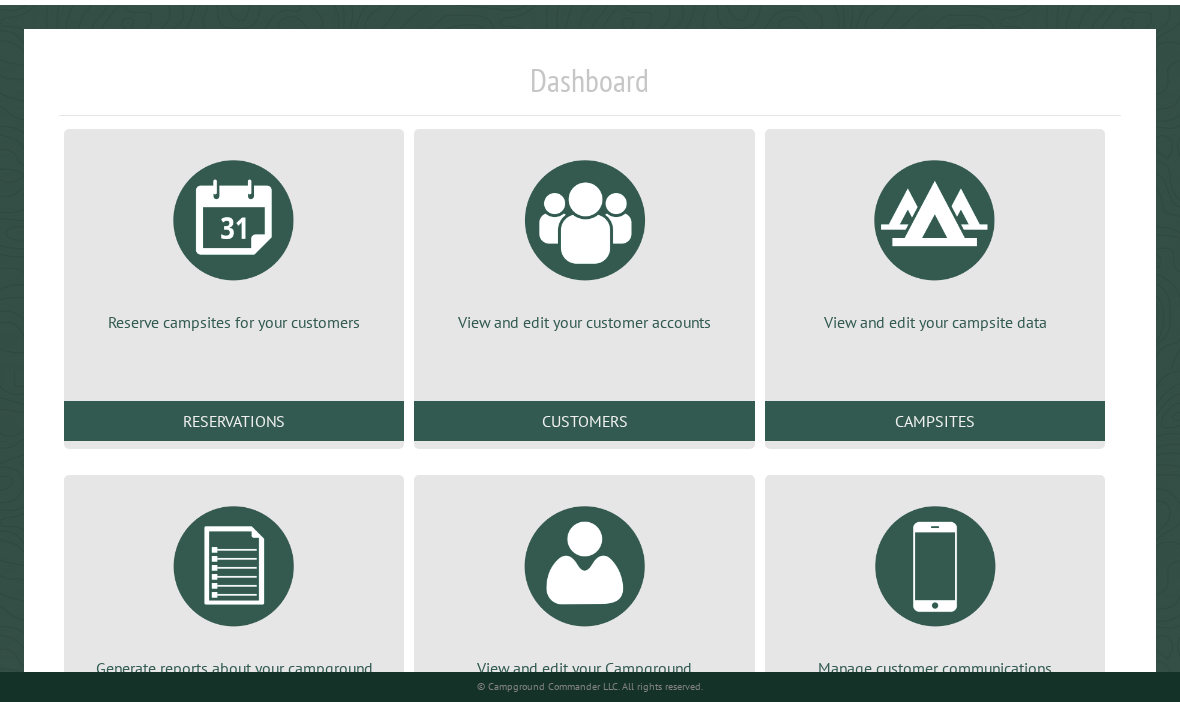 scroll, scrollTop: 229, scrollLeft: 0, axis: vertical 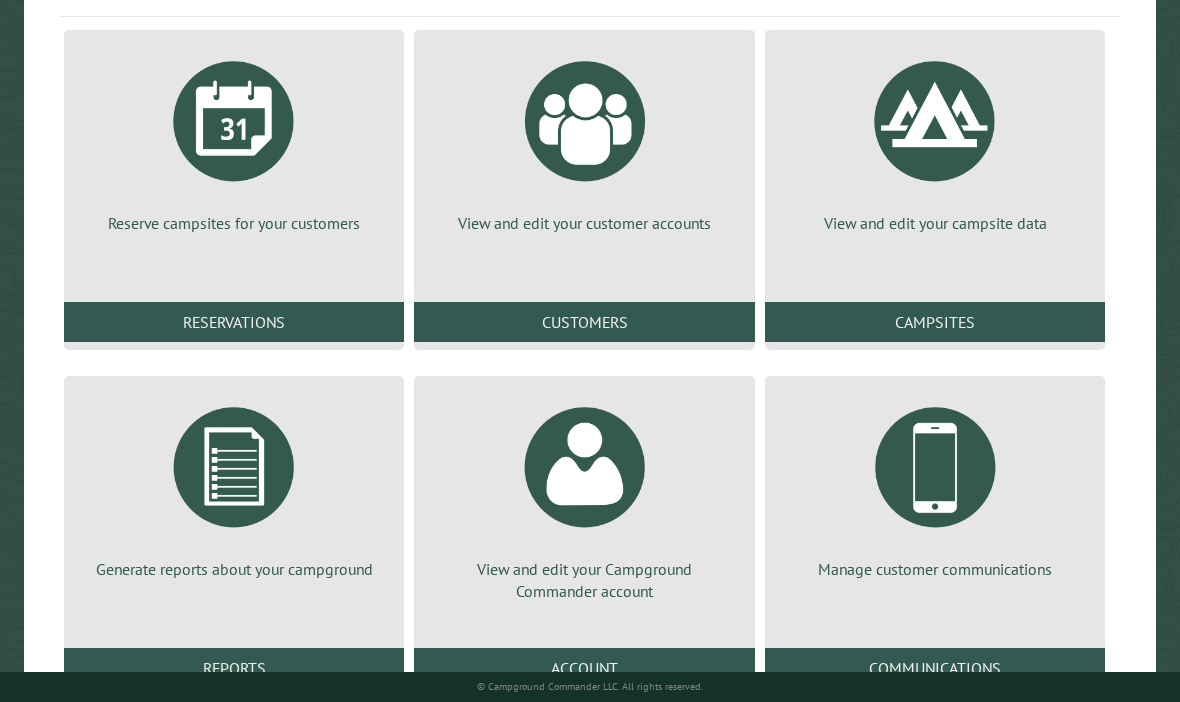 click on "Reports" at bounding box center (234, 668) 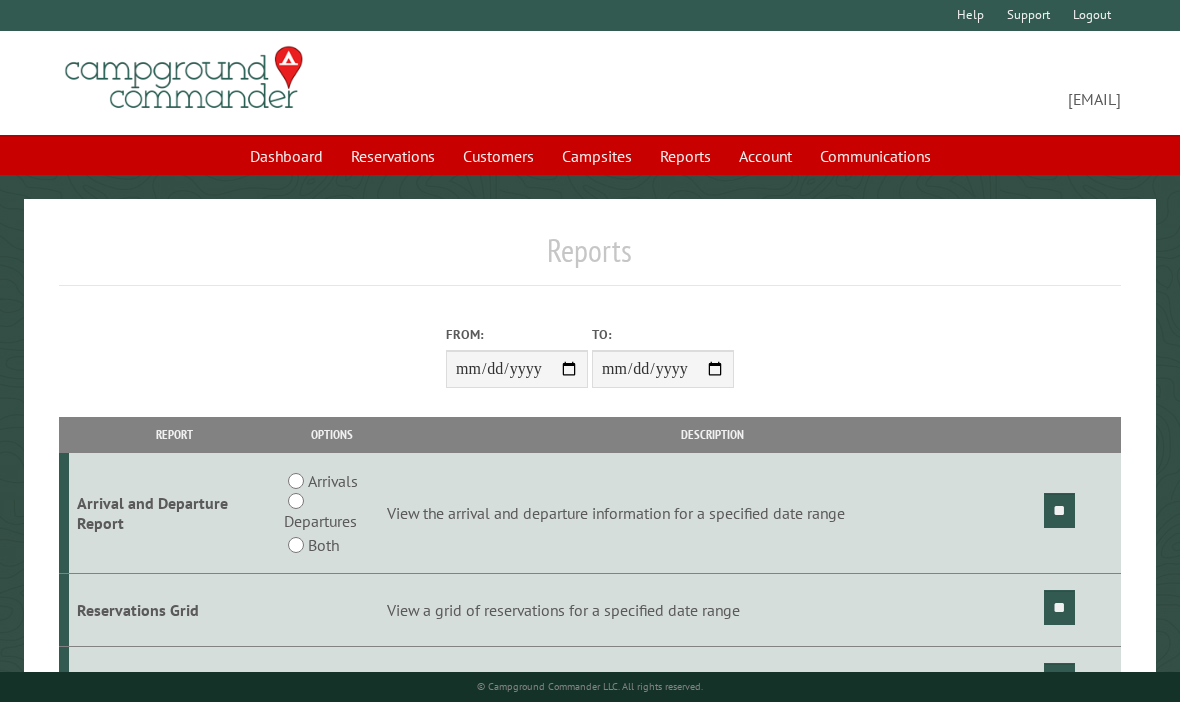 scroll, scrollTop: 0, scrollLeft: 0, axis: both 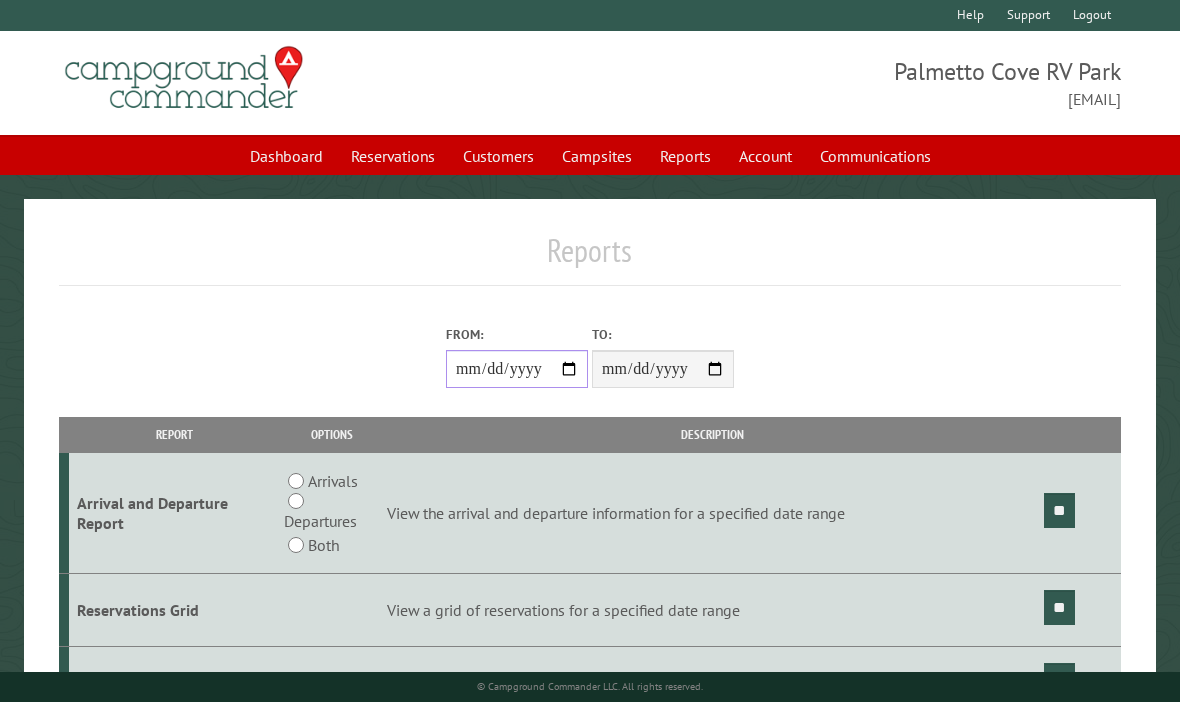 click on "From:" at bounding box center [517, 369] 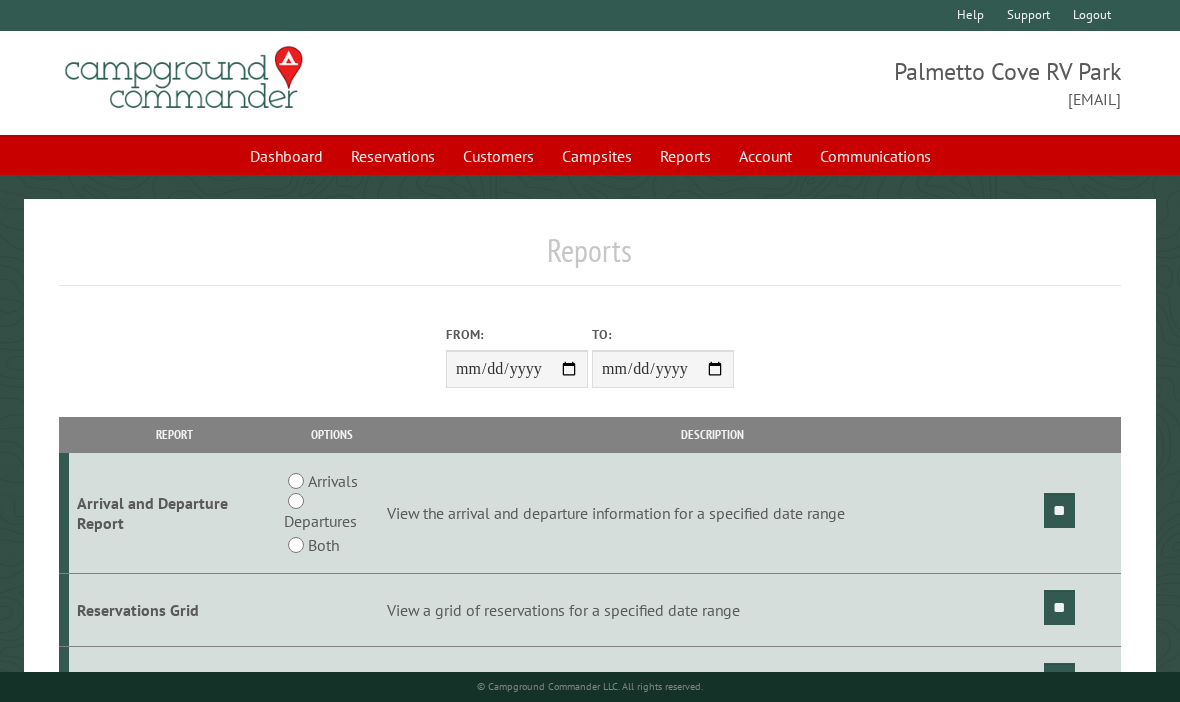 click on "**" at bounding box center (1059, 510) 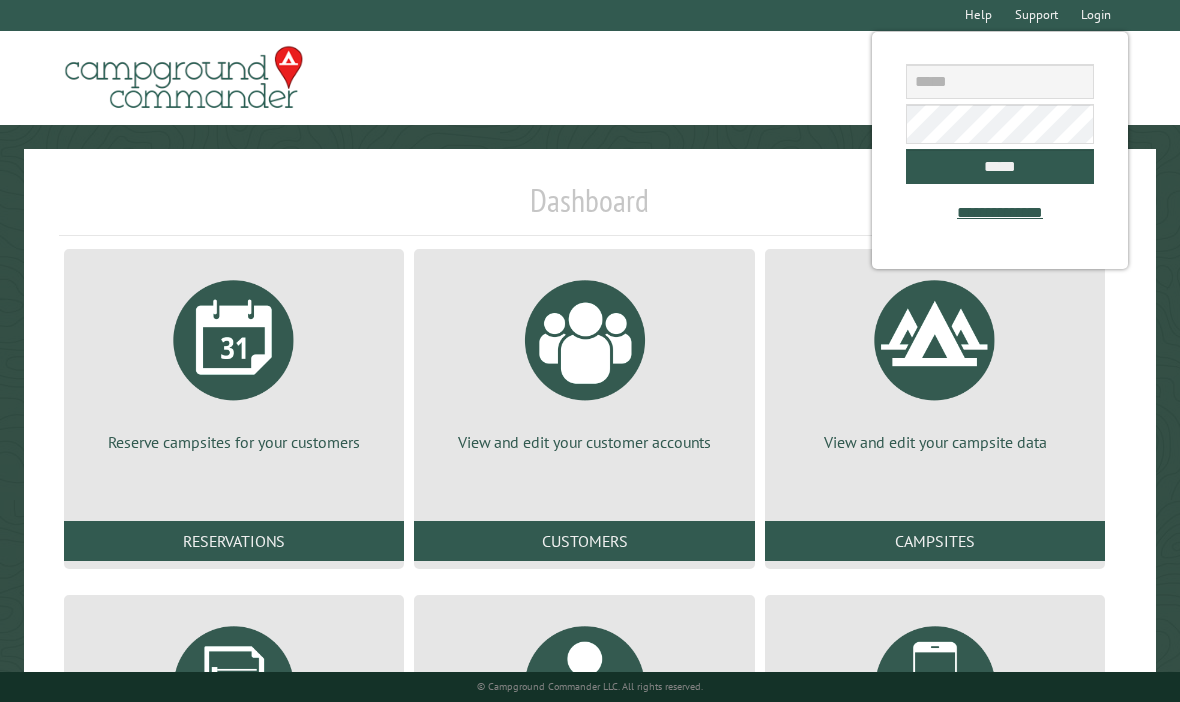 scroll, scrollTop: 0, scrollLeft: 0, axis: both 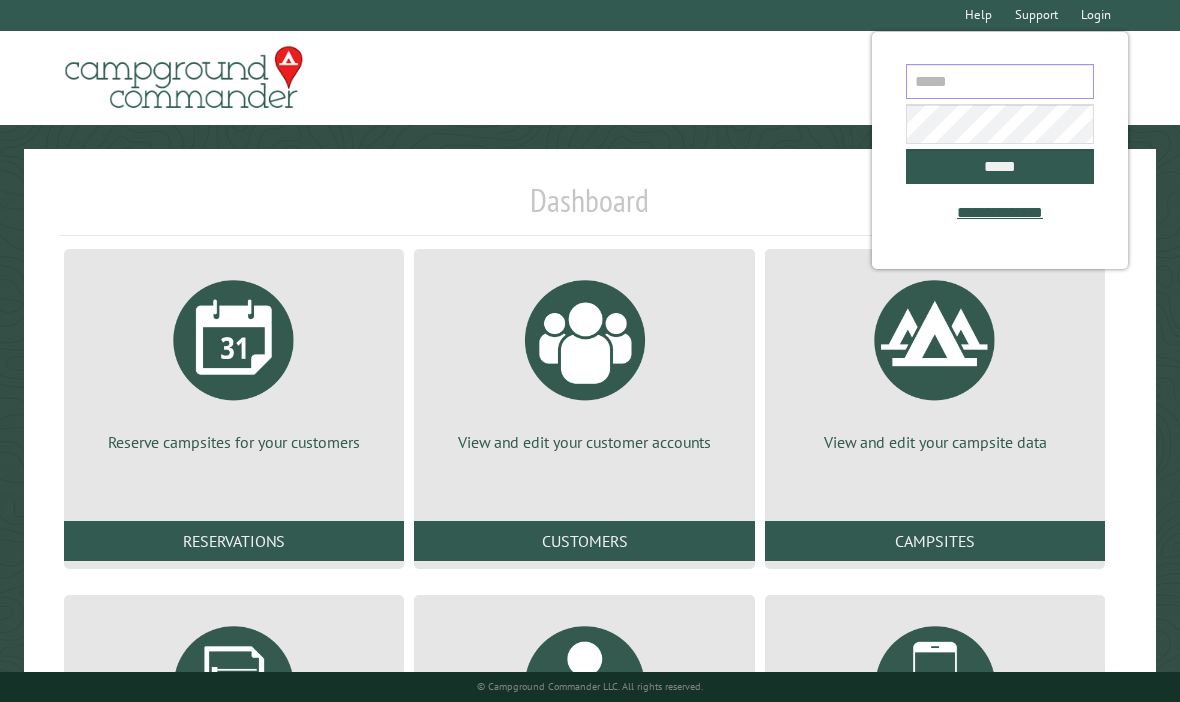 type on "**********" 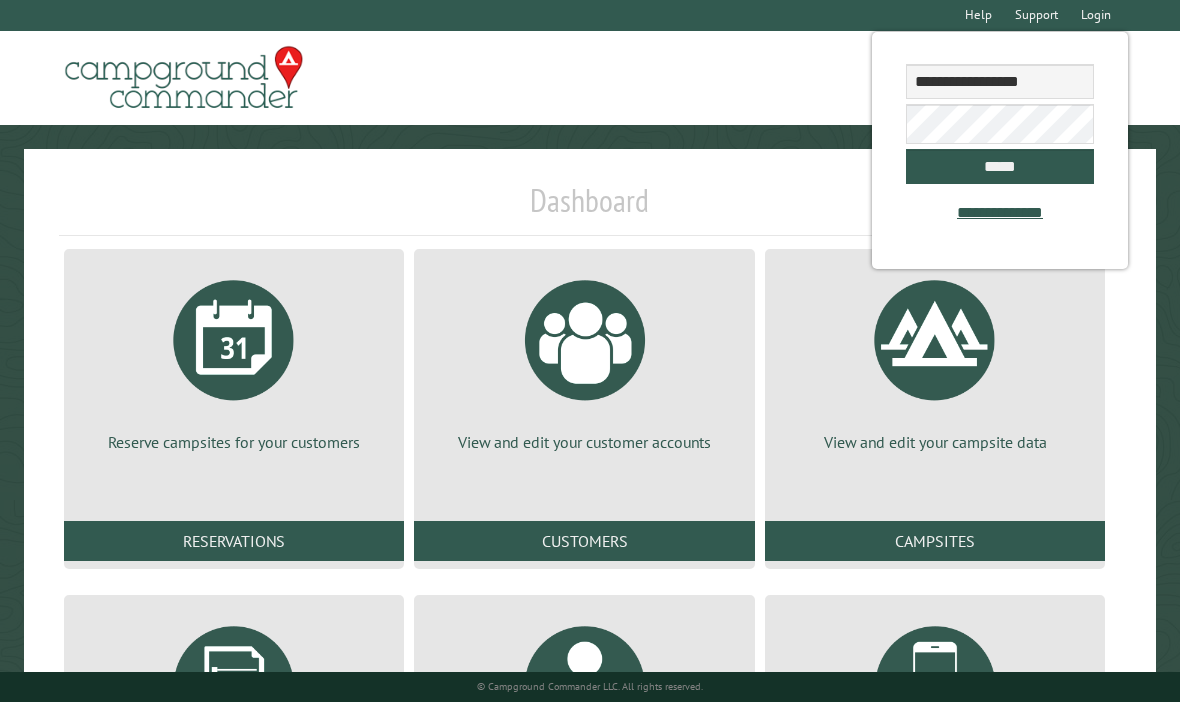 click on "*****" at bounding box center (1000, 166) 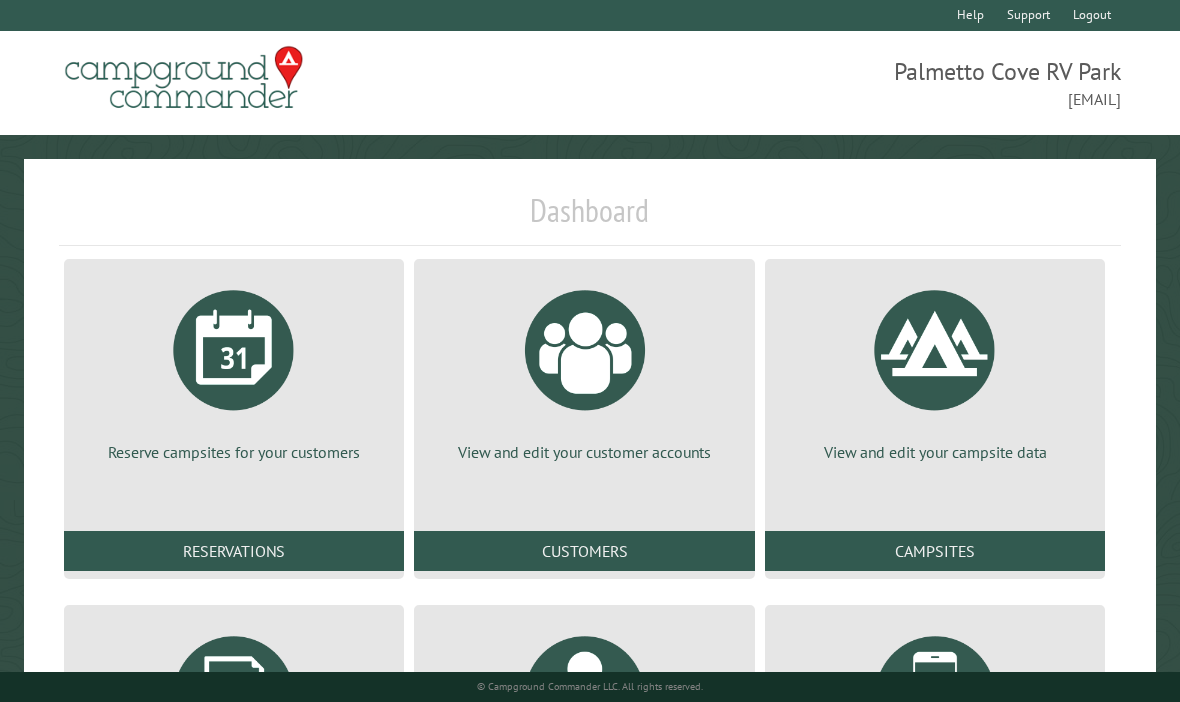 click on "Reservations" at bounding box center [234, 551] 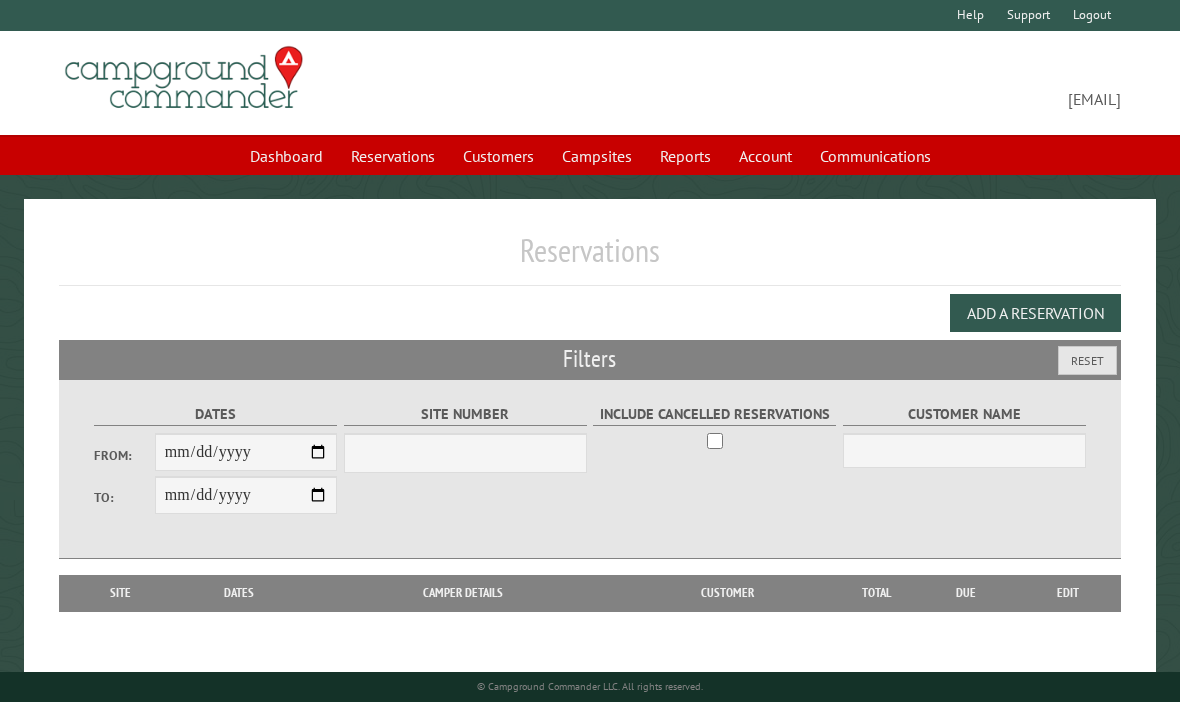 scroll, scrollTop: 0, scrollLeft: 0, axis: both 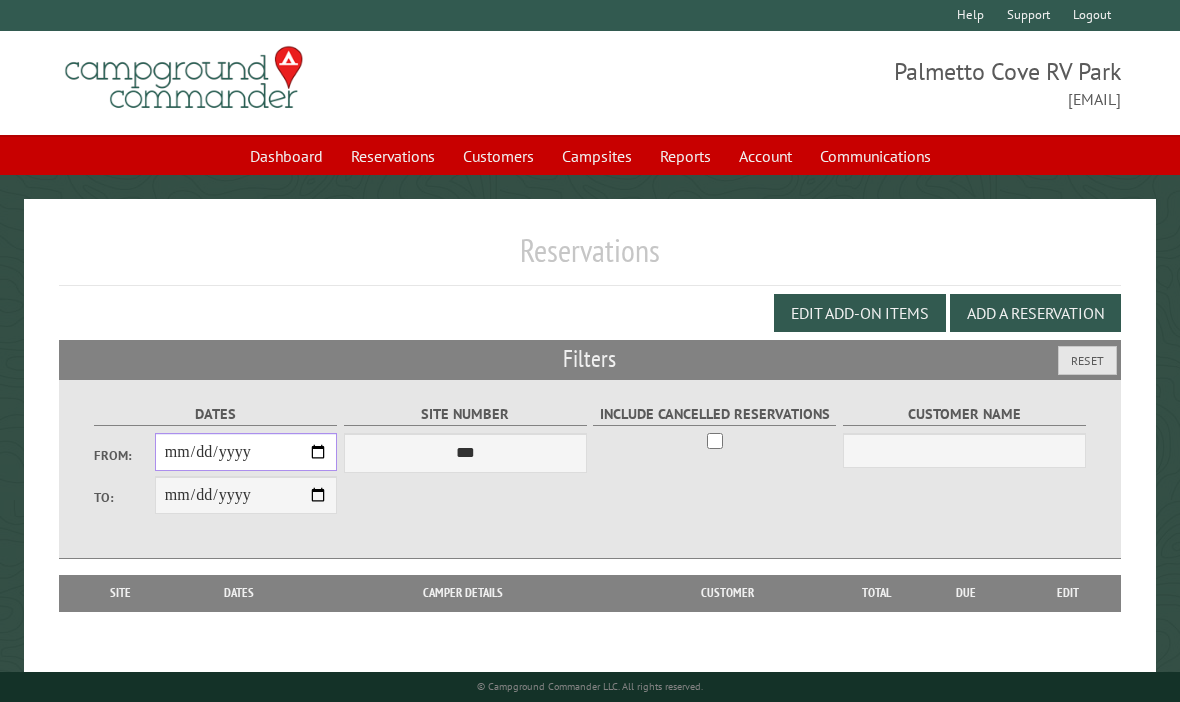 click on "From:" at bounding box center [246, 452] 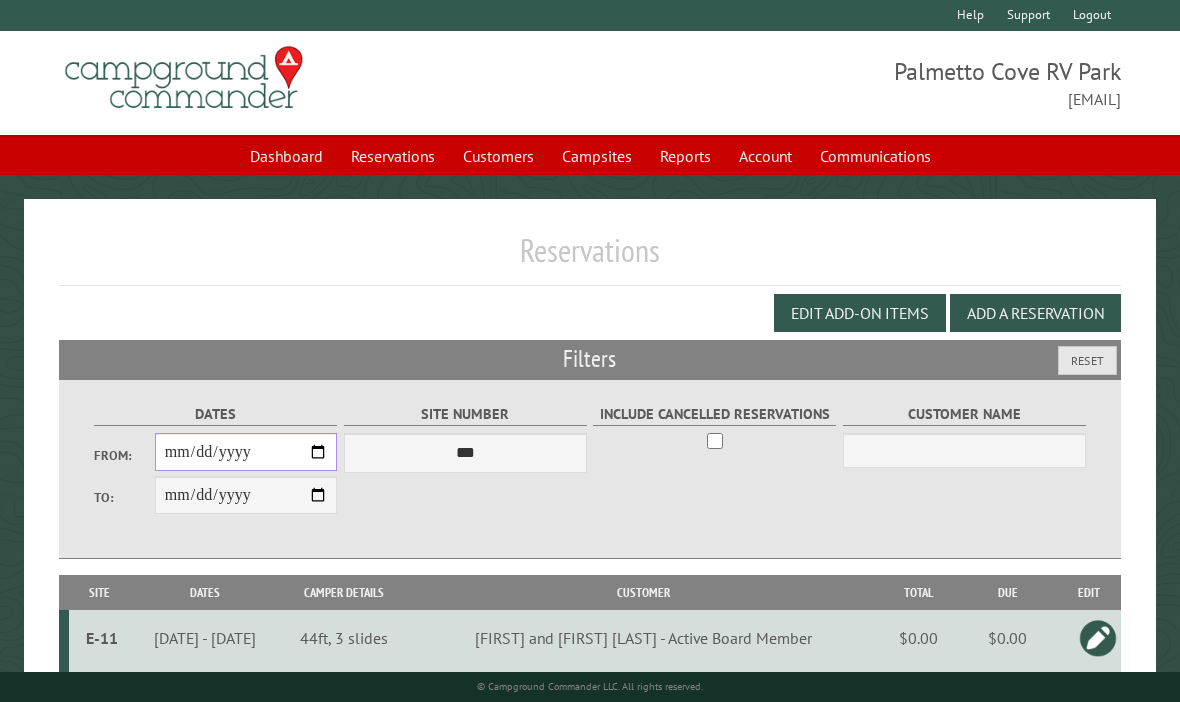 type on "**********" 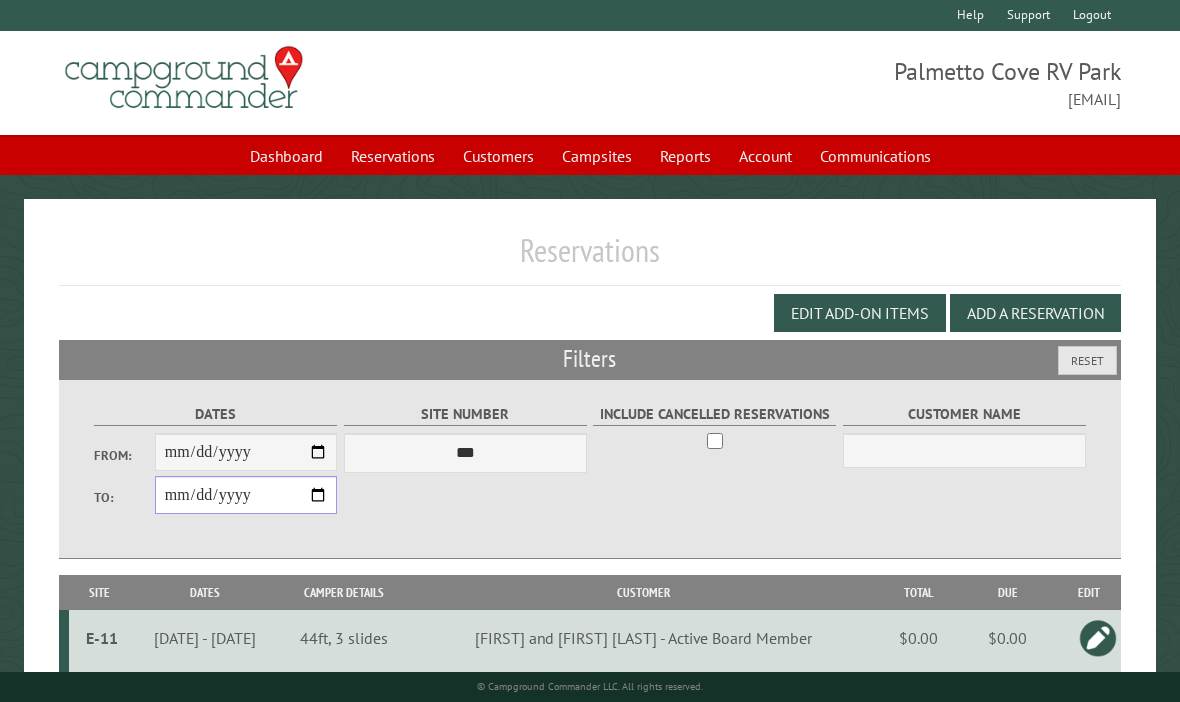 click on "**********" at bounding box center (246, 495) 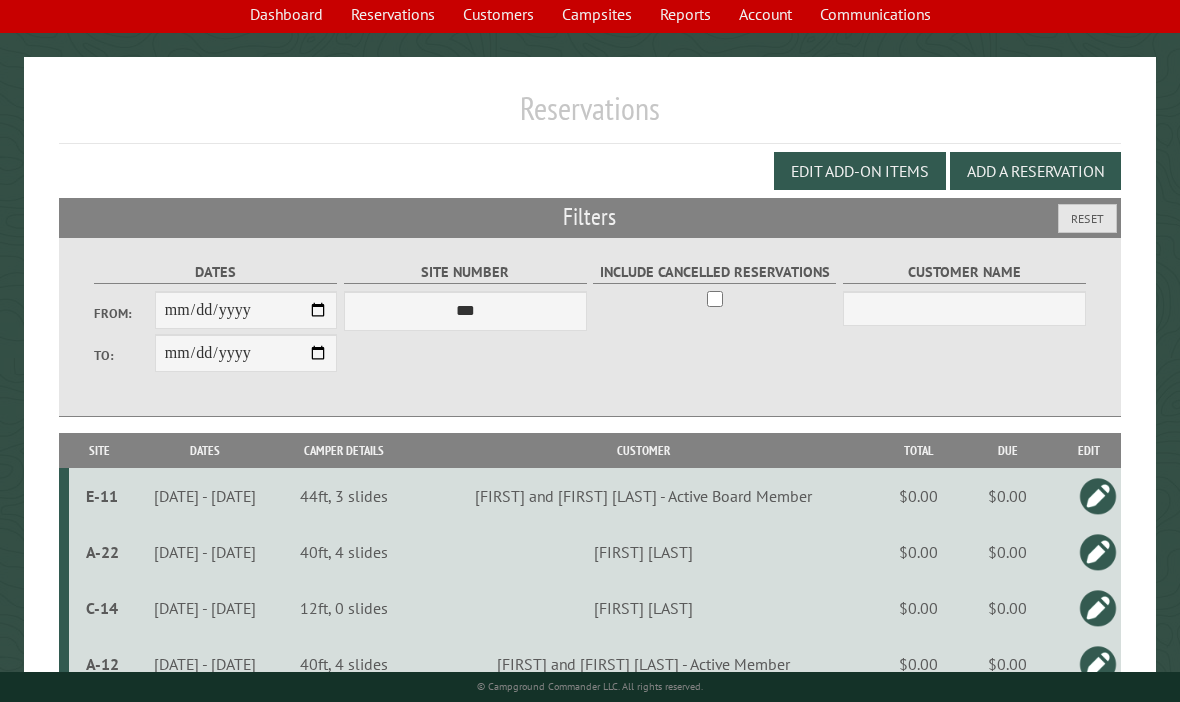 scroll, scrollTop: 0, scrollLeft: 0, axis: both 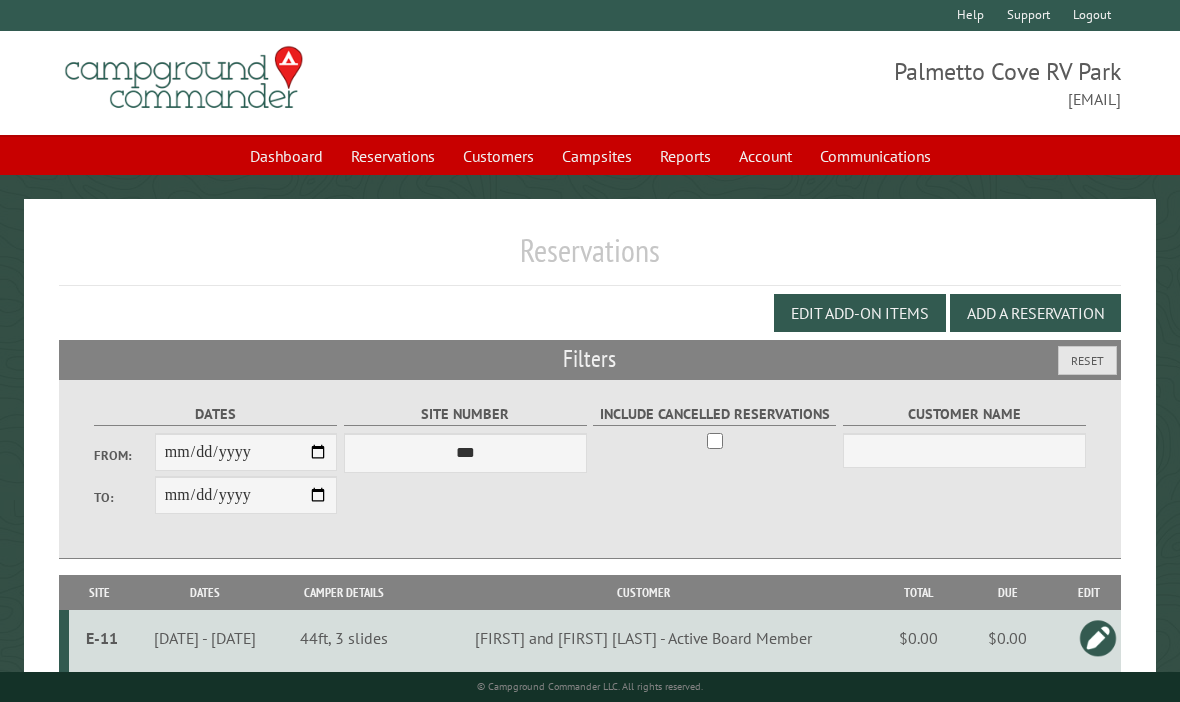 click on "Add a Reservation" at bounding box center (1035, 313) 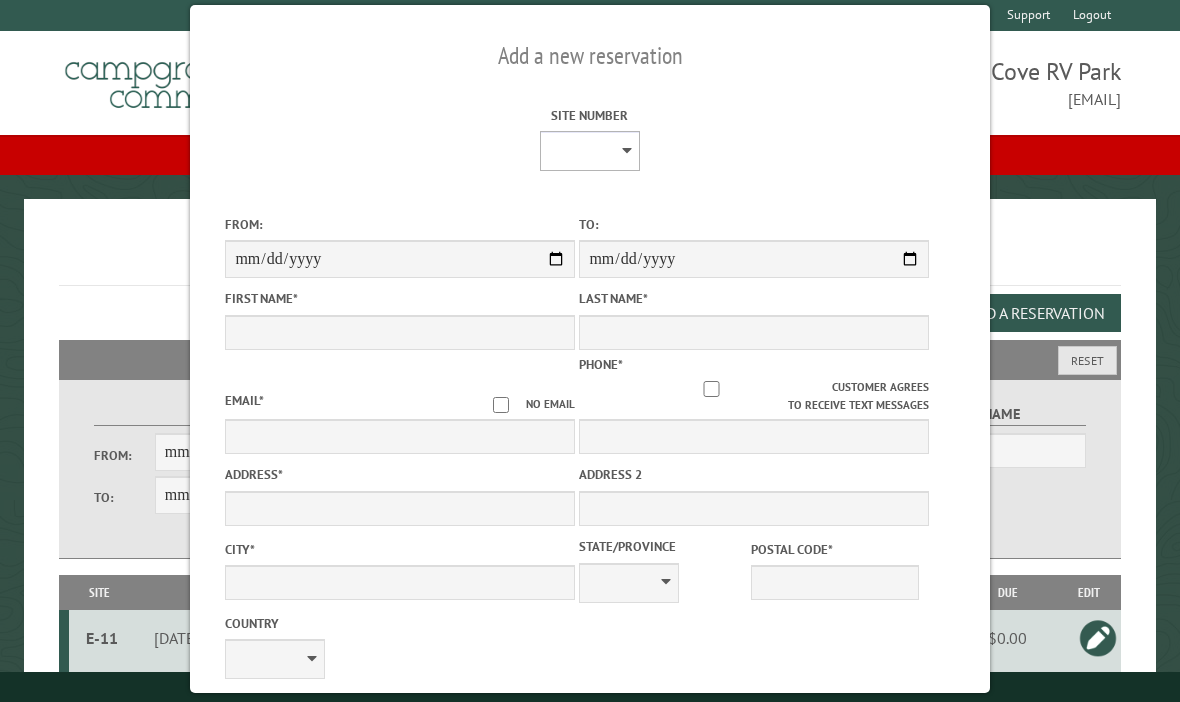 click on "**** **** **** **** **** **** **** **** **** **** **** **** **** **** **** **** **** **** **** **** **** **** **** **** **** **** **** **** **** **** **** **** **** **** **** **** **** **** **** **** **** **** **** **** **** **** **** **** **** **** **** **** **** **** **** **** **** **** **** **** **** **** **** **** **** **** **** **** **** **** **** **** **** **** **** **** **** **** **** **** **** **** **** **** **** **** **** **** **** **** **** **** **** **** **** **** **** **** **** **** **** **** **** **** **** **** **** **** **** **** **** **** **** **** **** **** **** **** **** **** **** **** **** **** **** **** **** **** **** **** **** **** **** **** **** **** **** **** **** **** **** **** **** **** **** ****" at bounding box center [590, 151] 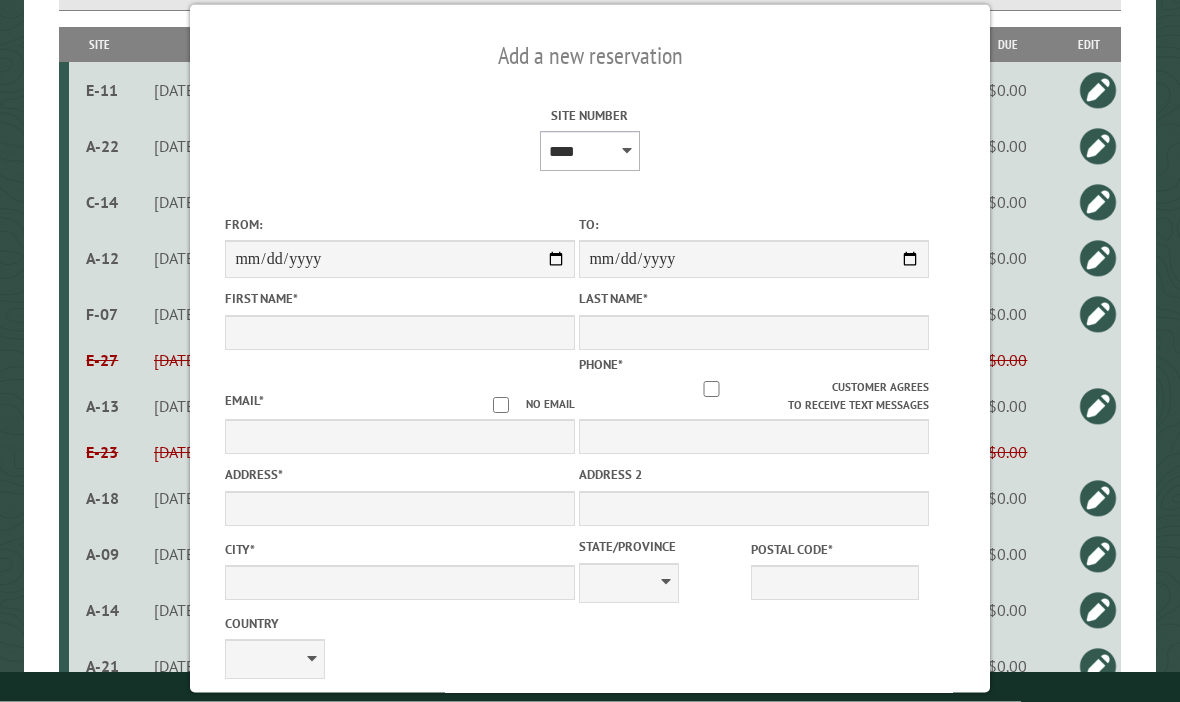 scroll, scrollTop: 545, scrollLeft: 0, axis: vertical 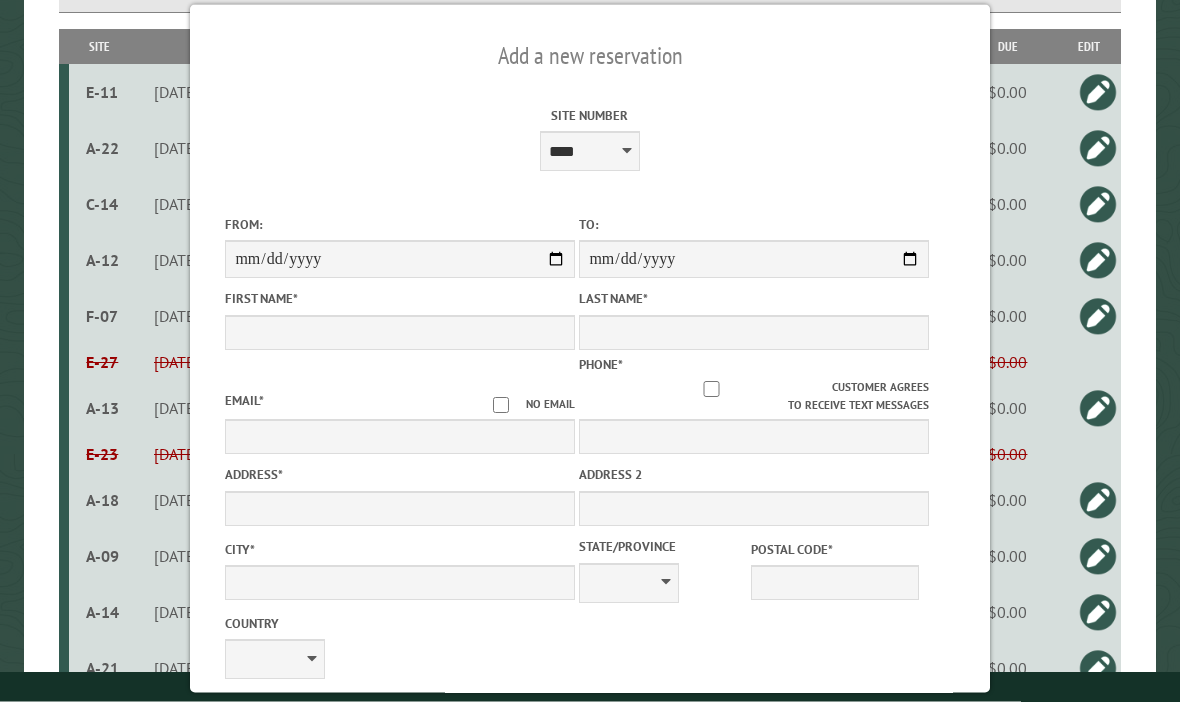 click on "Add a new reservation" at bounding box center [589, 56] 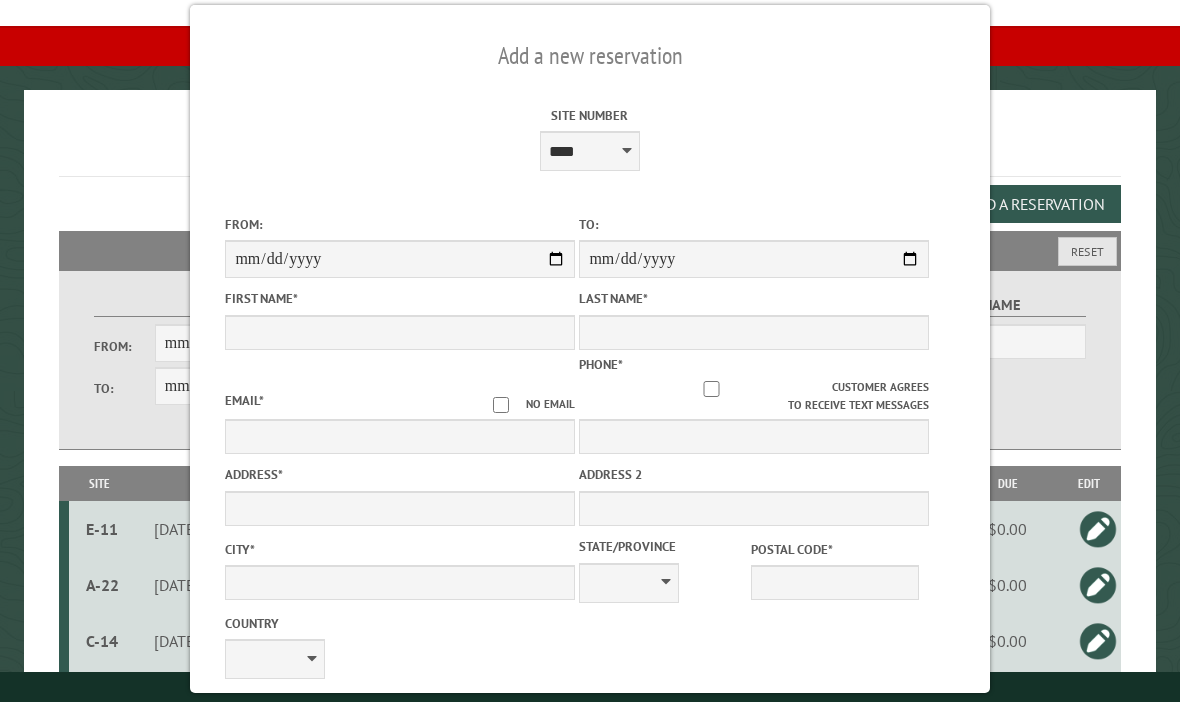 scroll, scrollTop: 0, scrollLeft: 0, axis: both 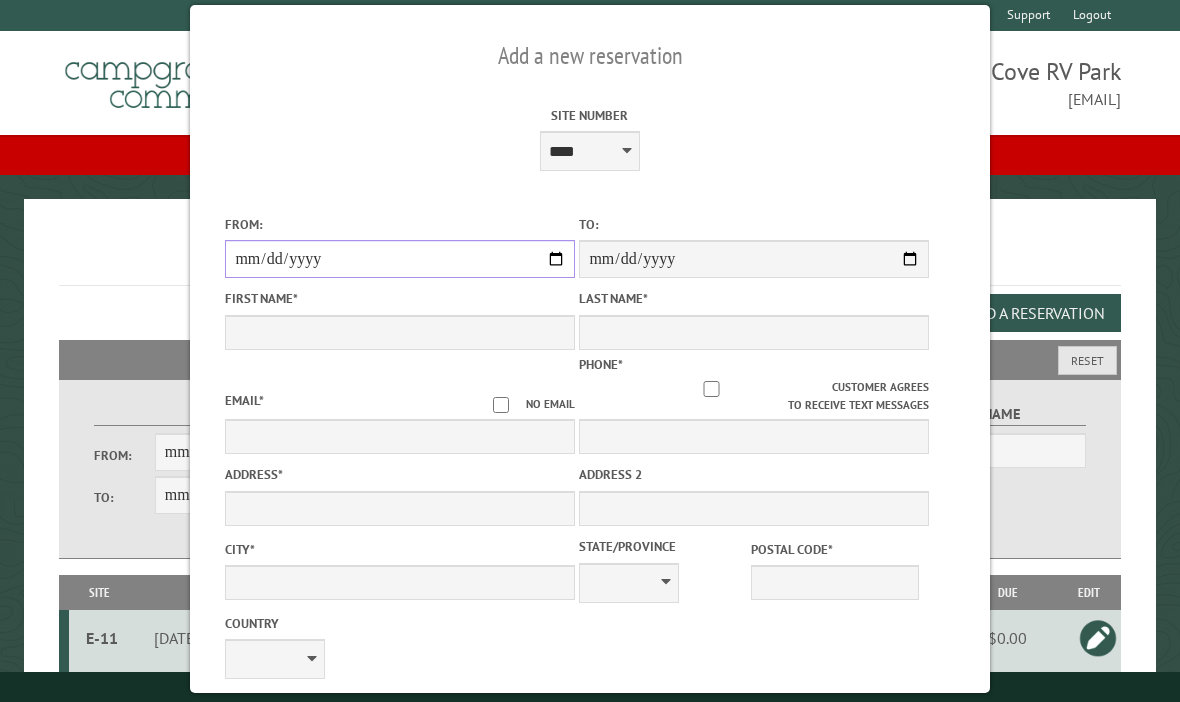 click on "From:" at bounding box center [400, 259] 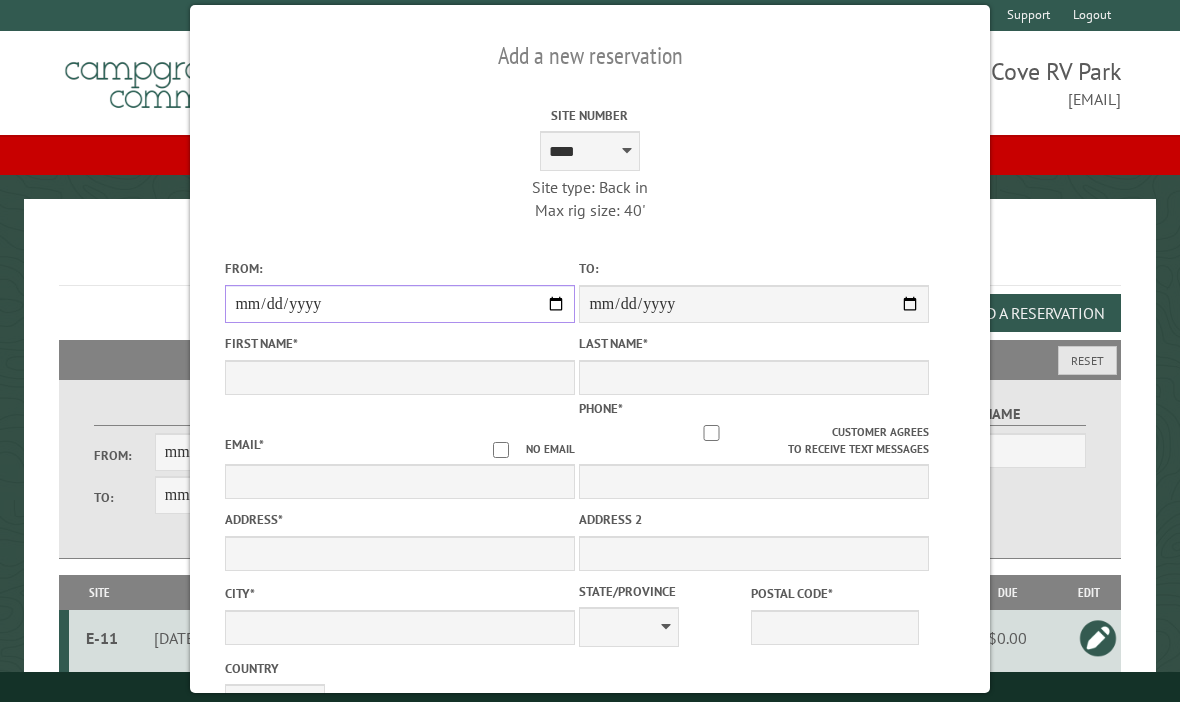 type on "**********" 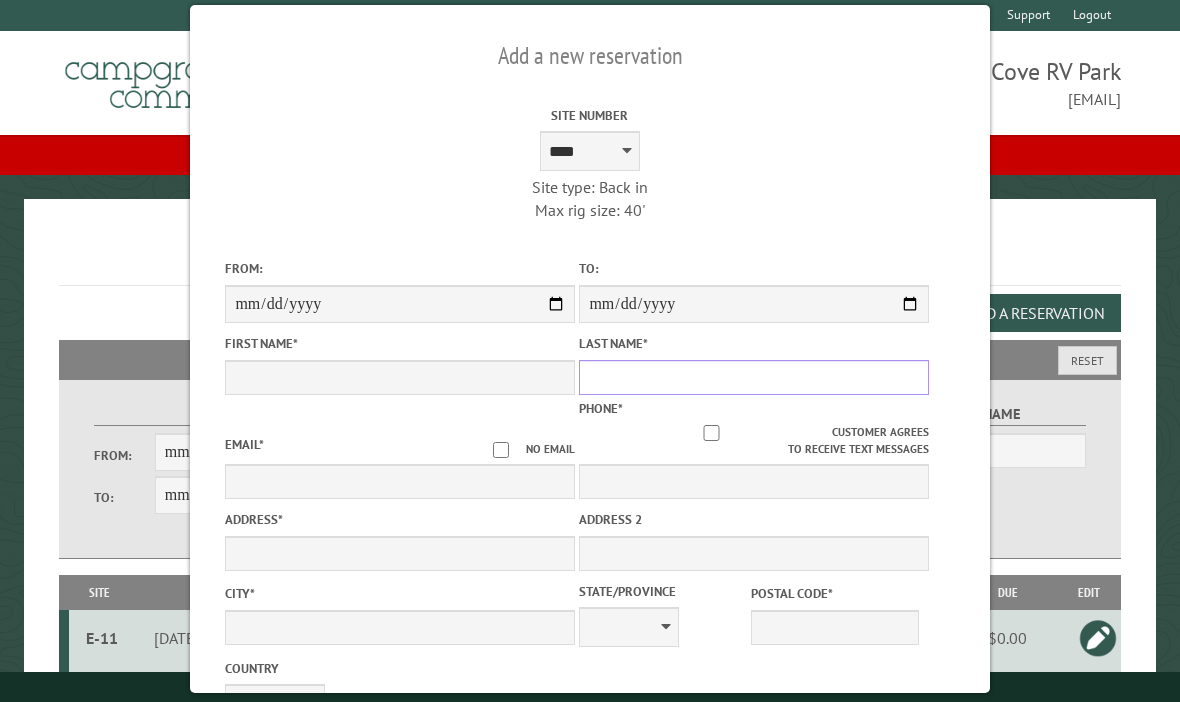 click on "Last Name *" at bounding box center (754, 377) 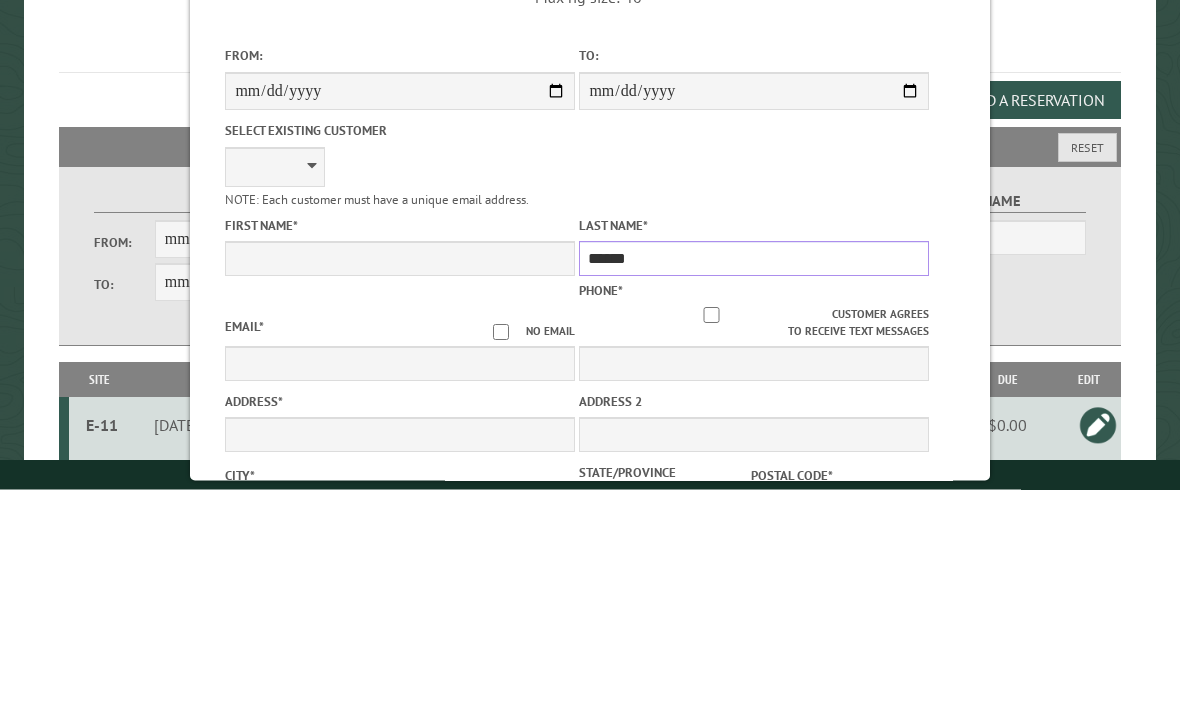 type on "******" 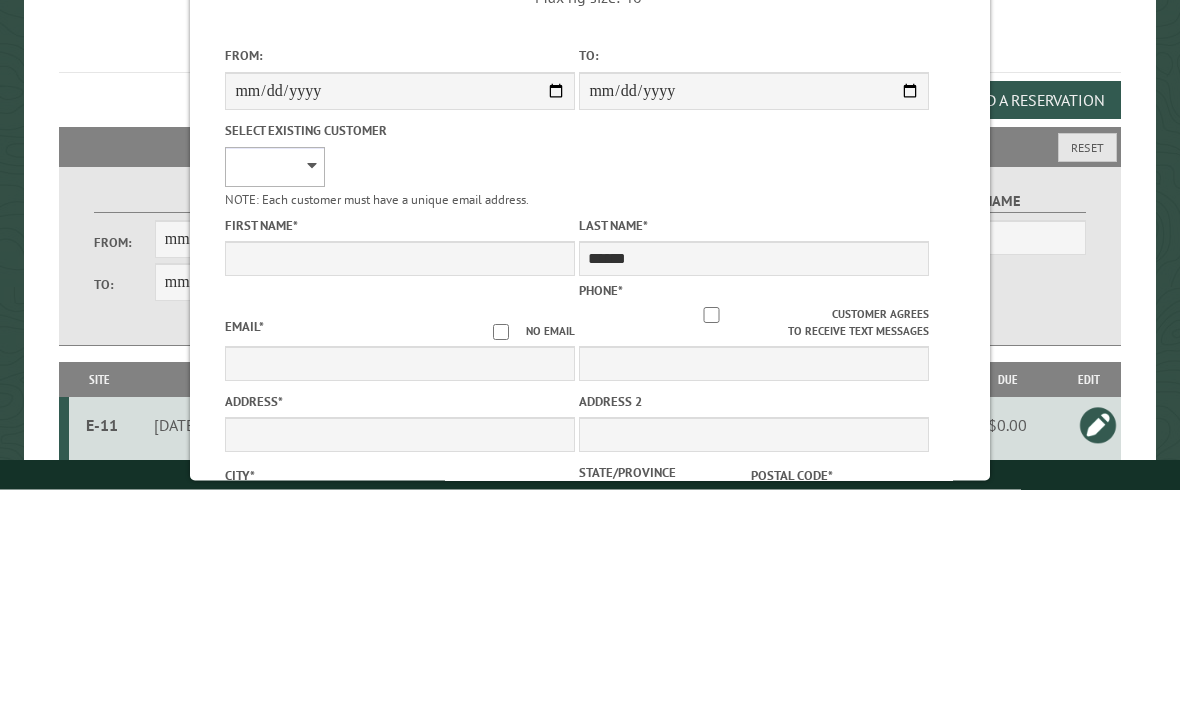 click on "**********" at bounding box center [275, 380] 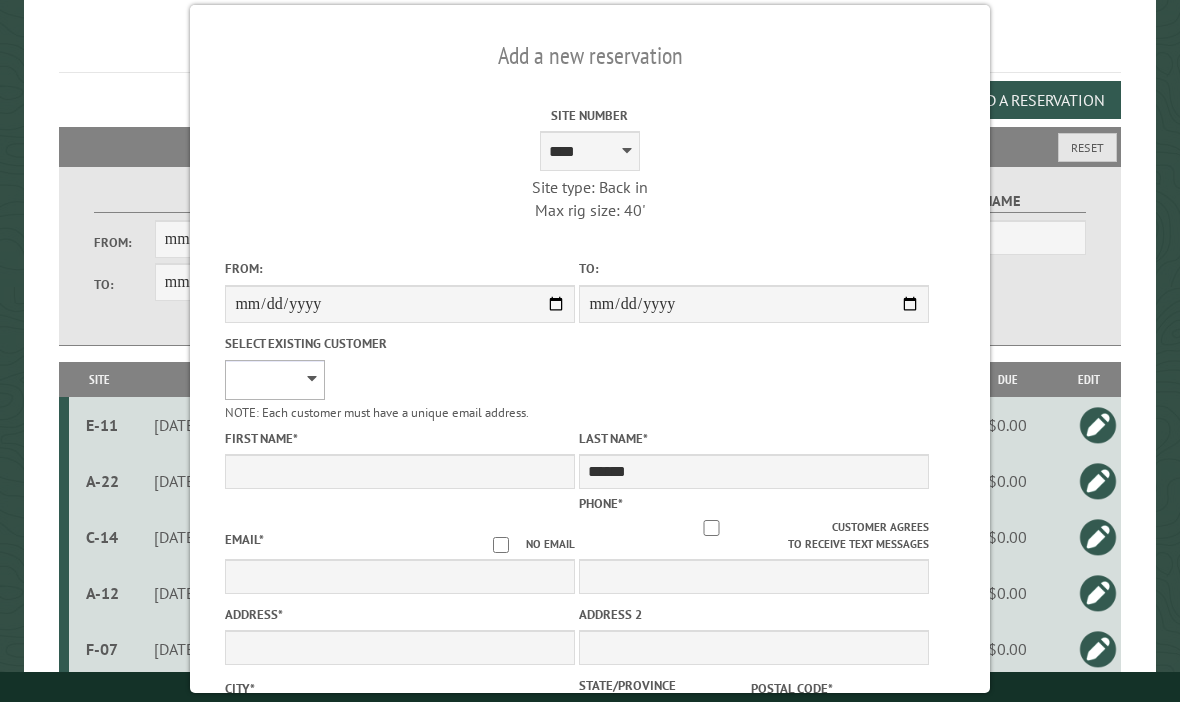 select on "******" 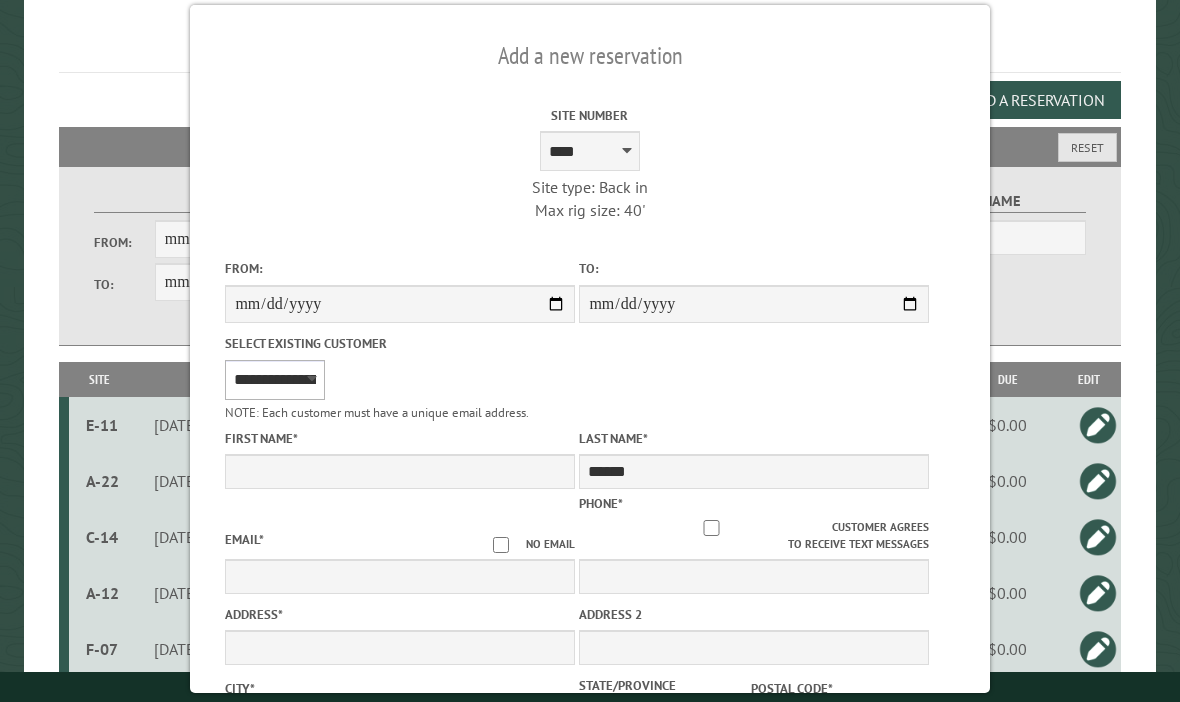 type on "********" 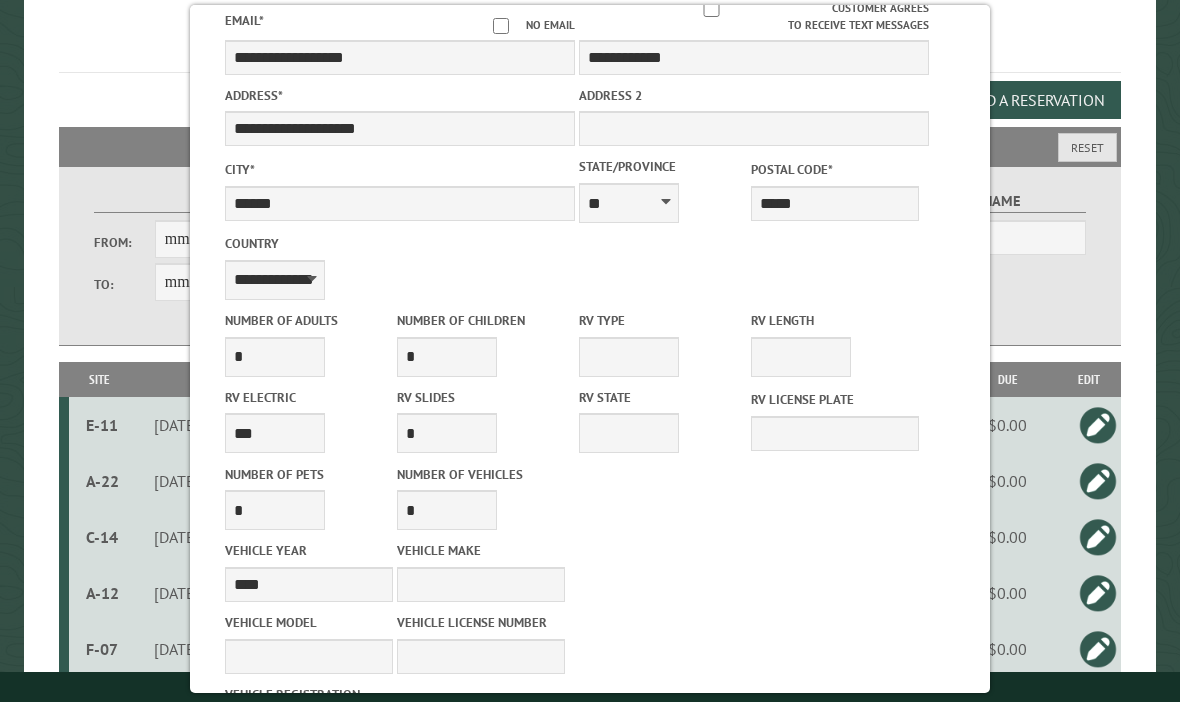 scroll, scrollTop: 540, scrollLeft: 0, axis: vertical 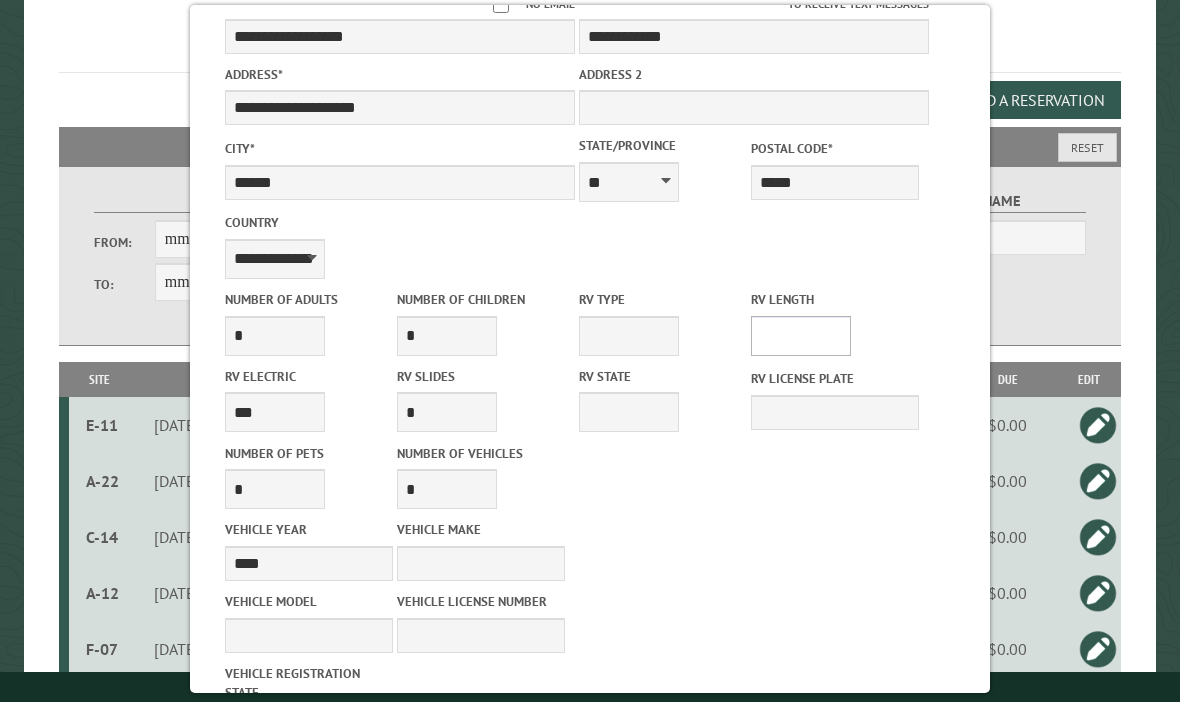 click on "* ** ** ** ** ** ** ** ** ** ** **" at bounding box center [801, 336] 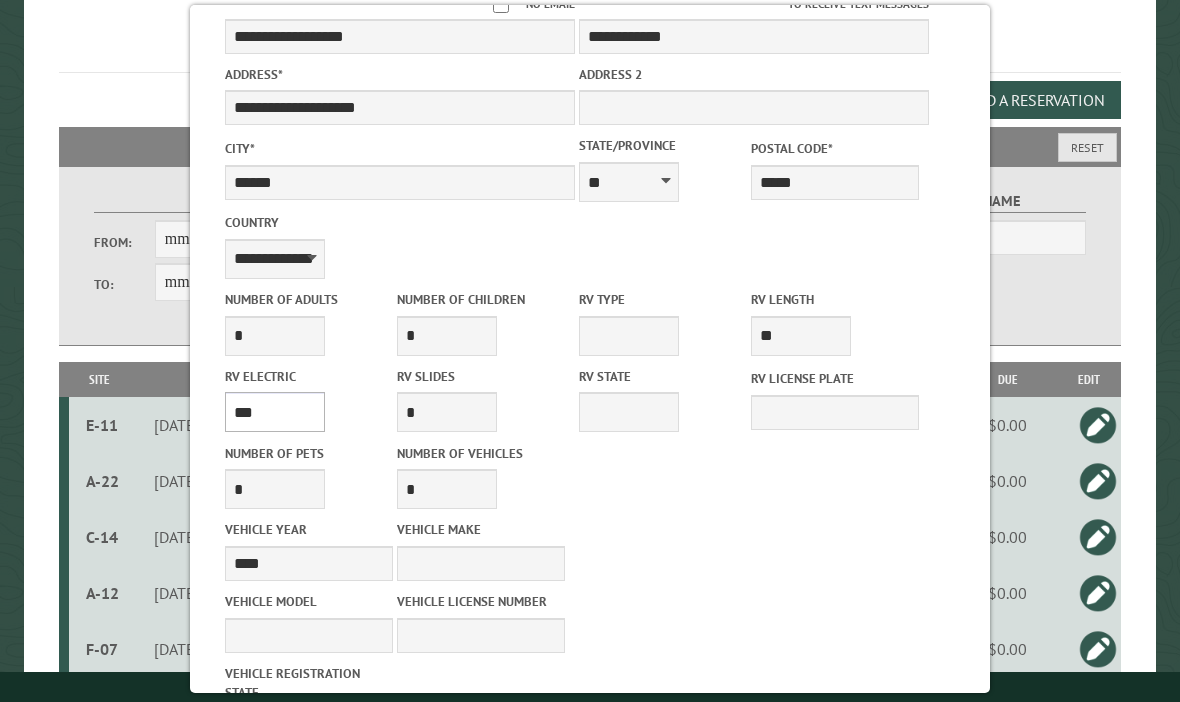 click on "**** *** *** ***" at bounding box center (275, 412) 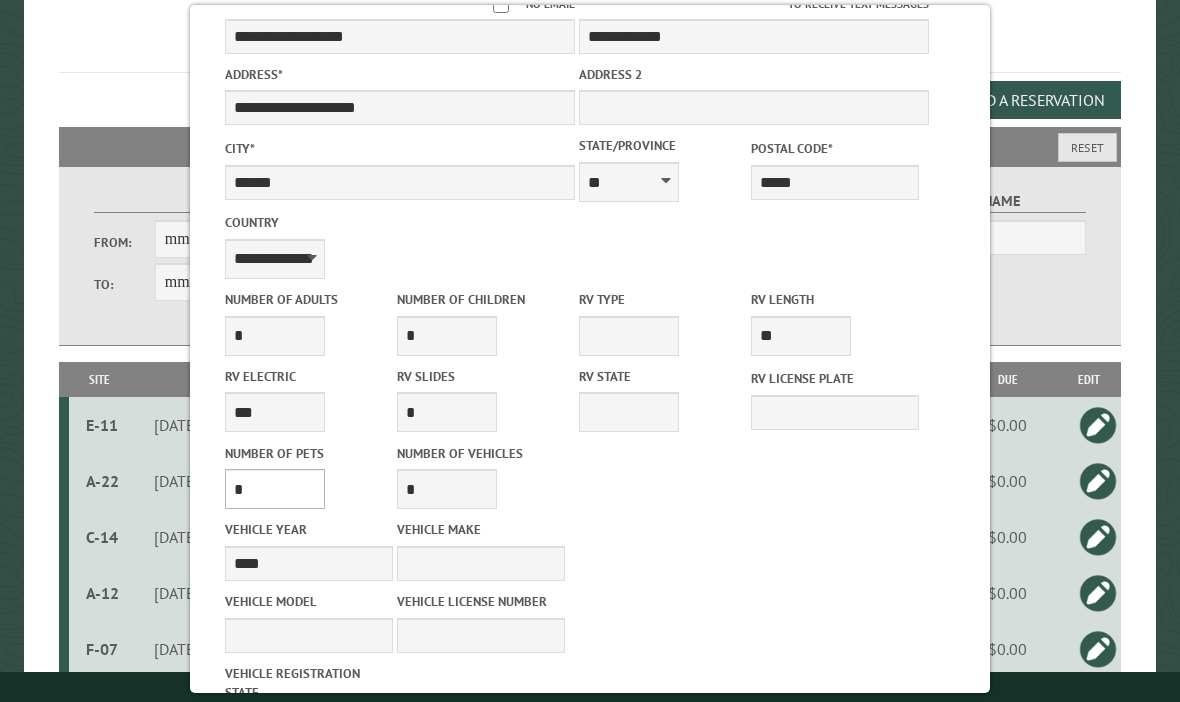 click on "* * * * * * * * * * **" at bounding box center [275, 489] 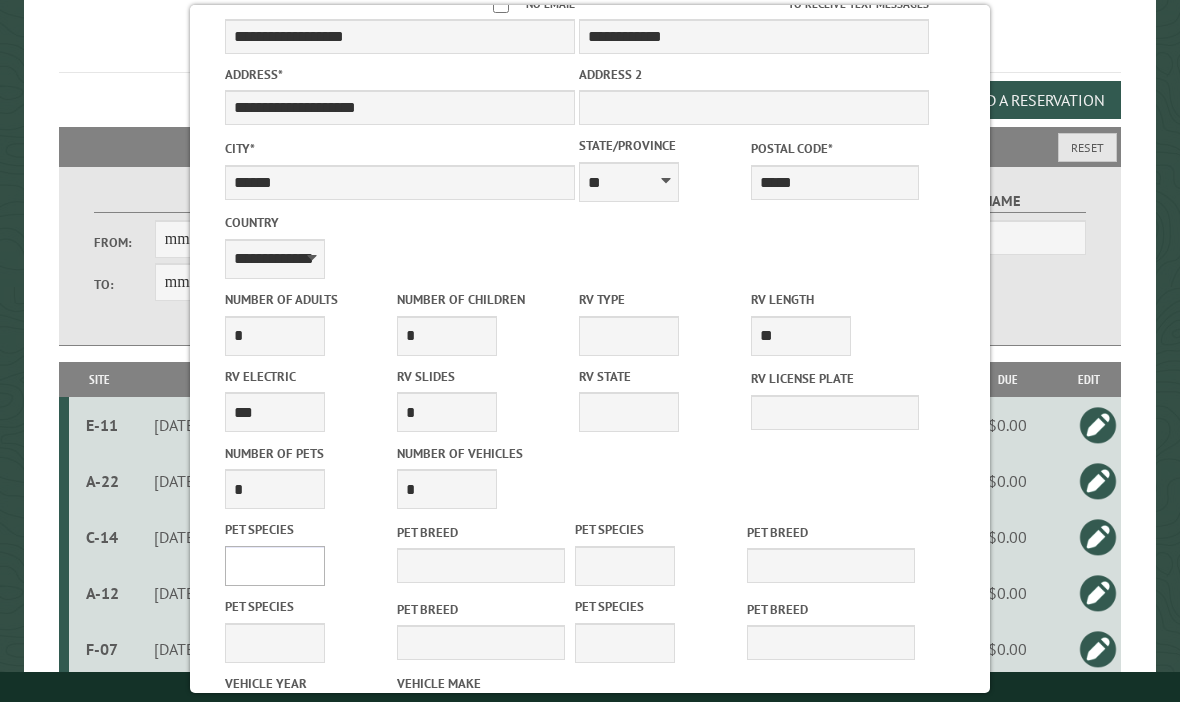 click on "***
***
****
*****" at bounding box center (275, 566) 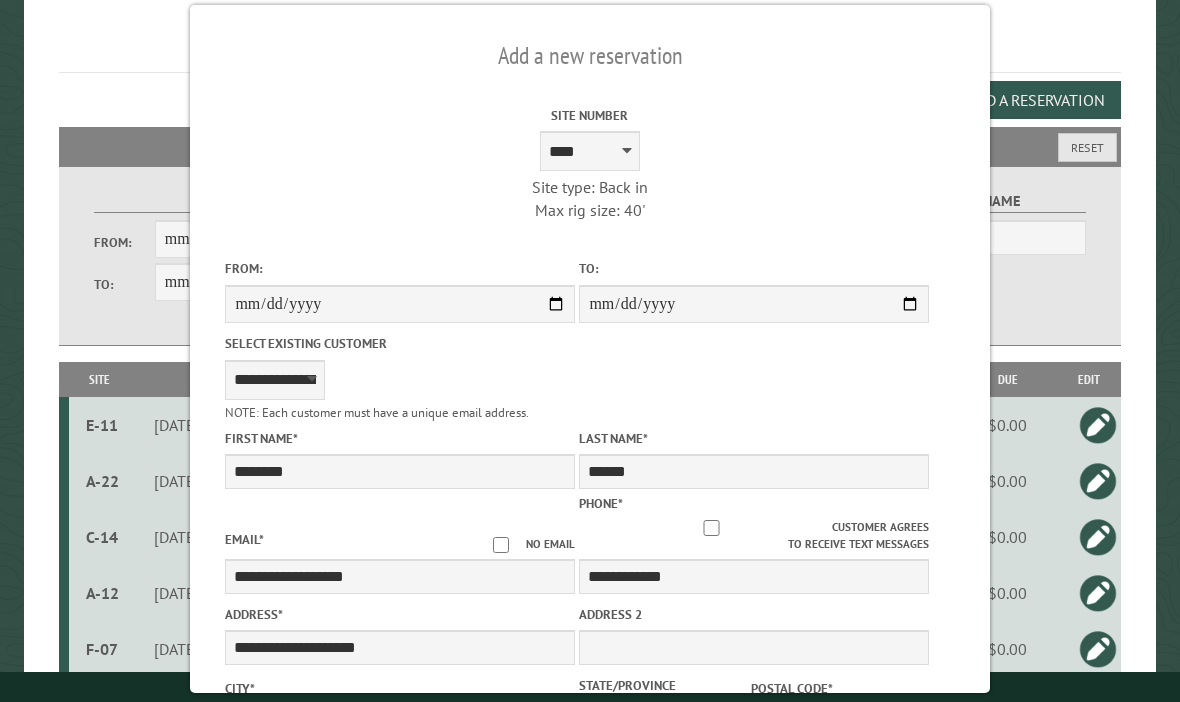 scroll, scrollTop: 0, scrollLeft: 0, axis: both 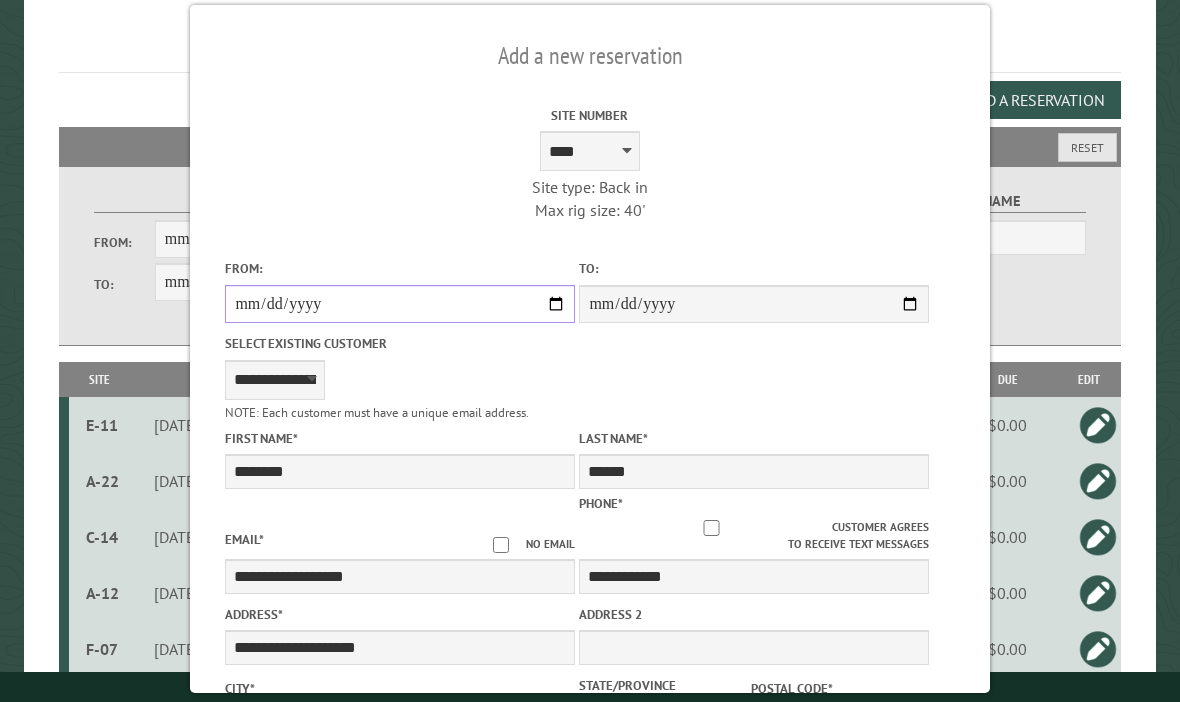 click on "**********" at bounding box center (400, 304) 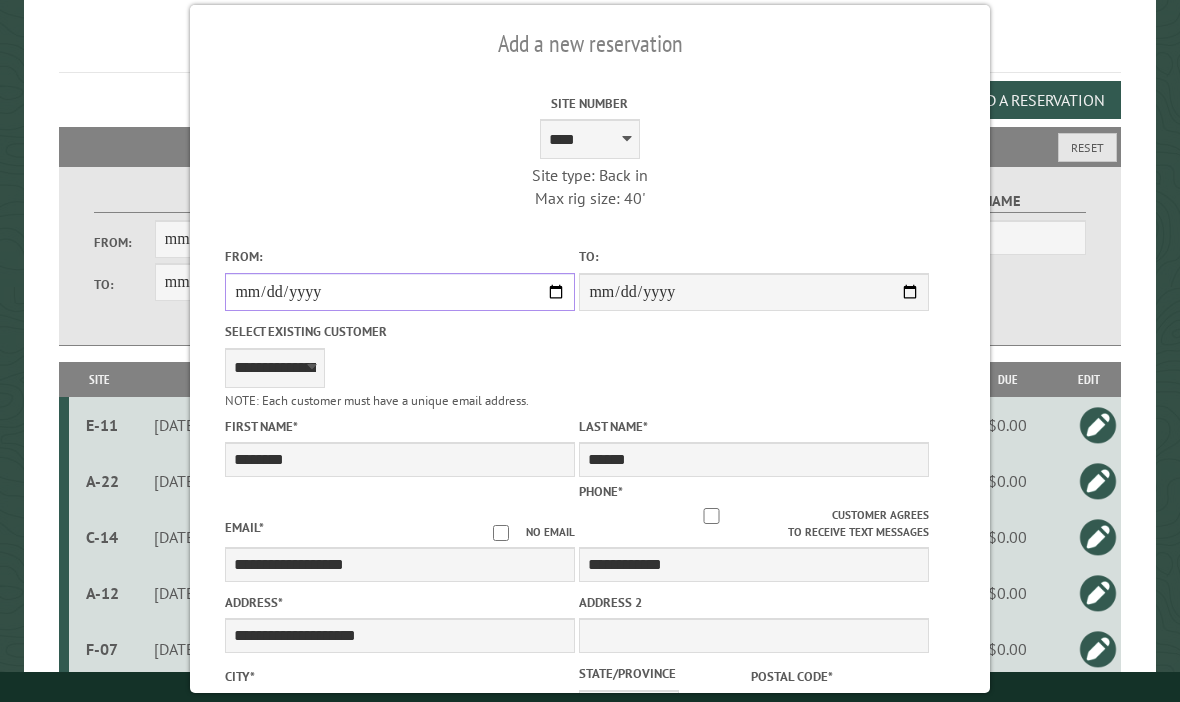 scroll, scrollTop: 11, scrollLeft: 0, axis: vertical 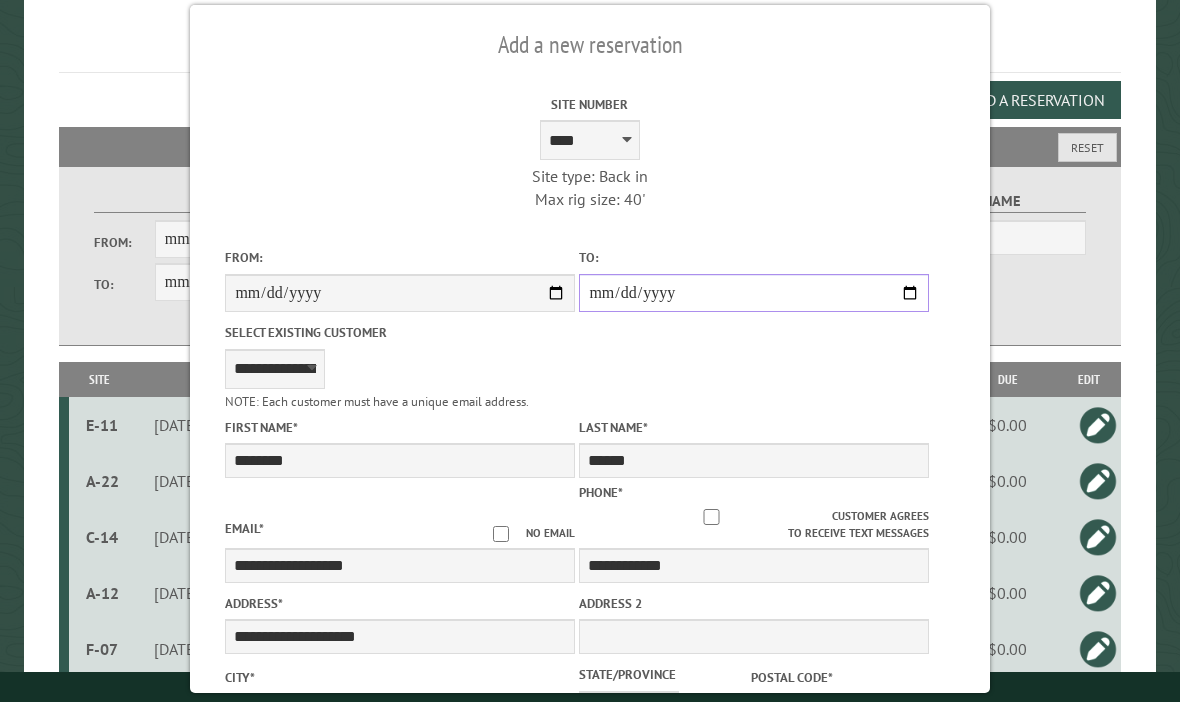 click on "**********" at bounding box center [754, 293] 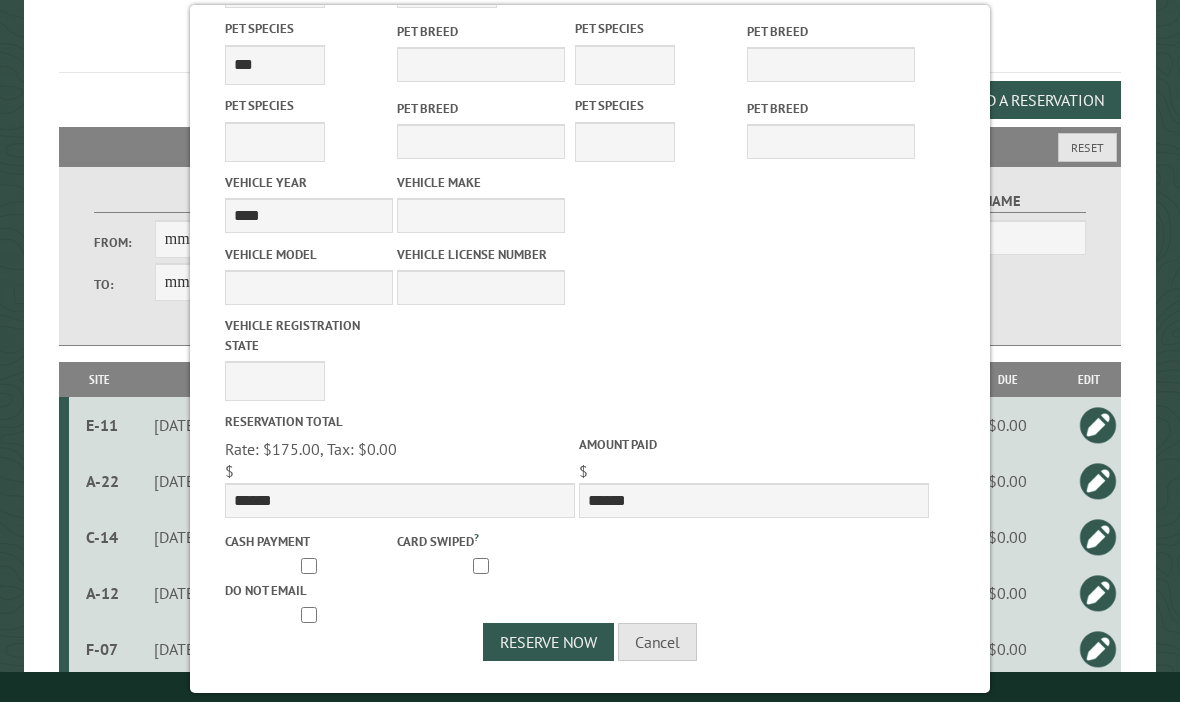 scroll, scrollTop: 1046, scrollLeft: 0, axis: vertical 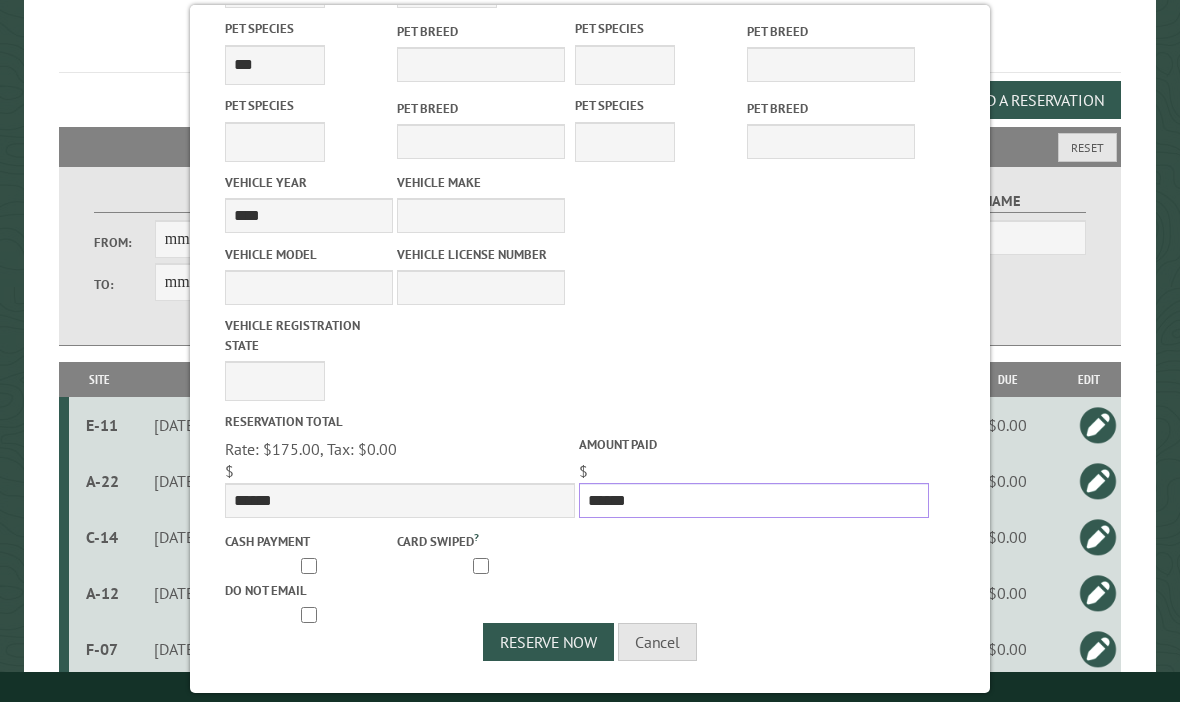 click on "******" at bounding box center [754, 500] 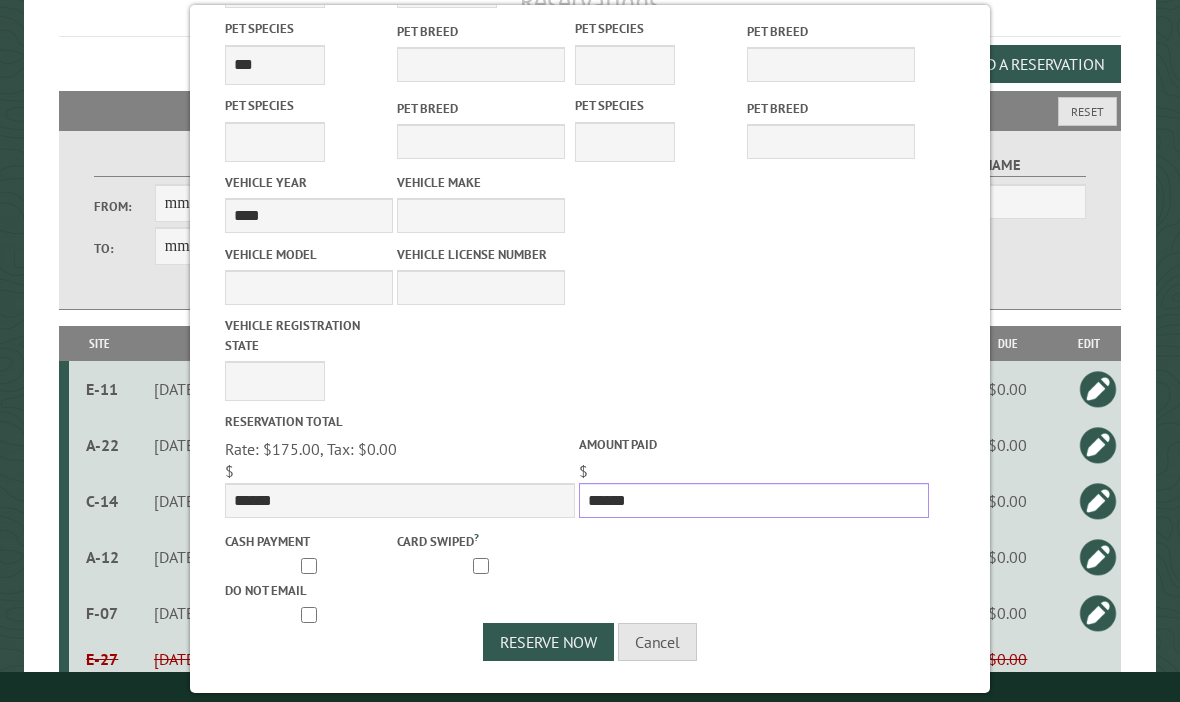 scroll, scrollTop: 338, scrollLeft: 0, axis: vertical 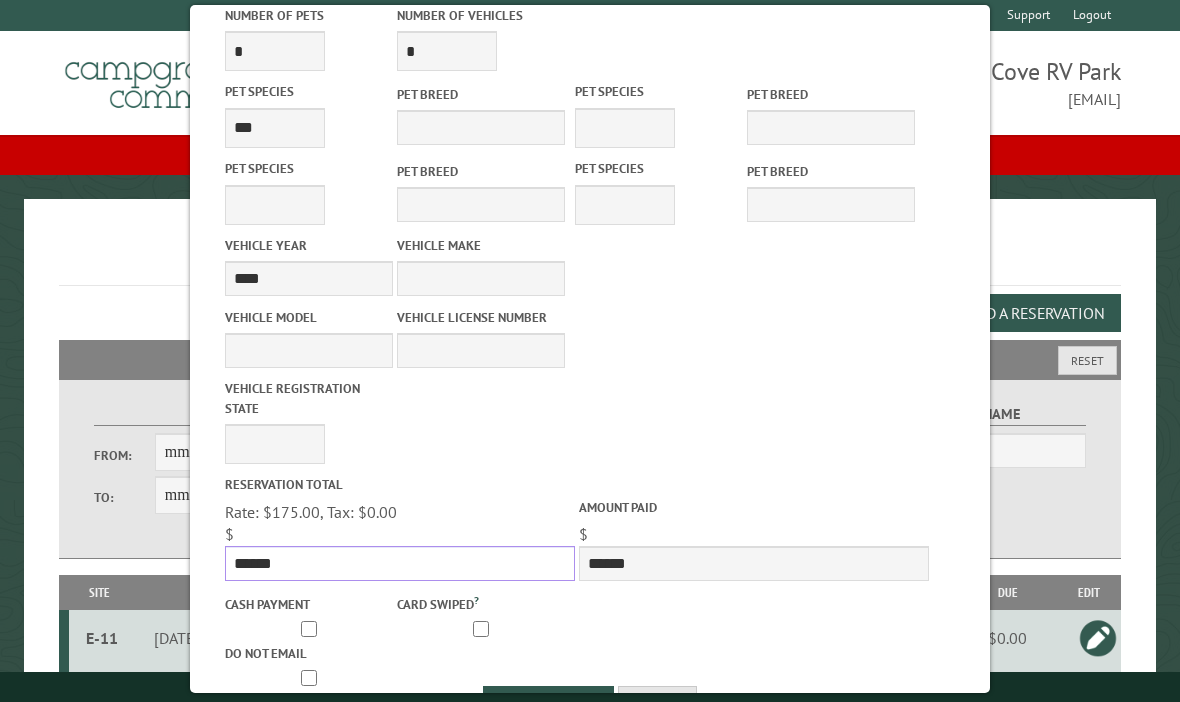 click on "******" at bounding box center [400, 563] 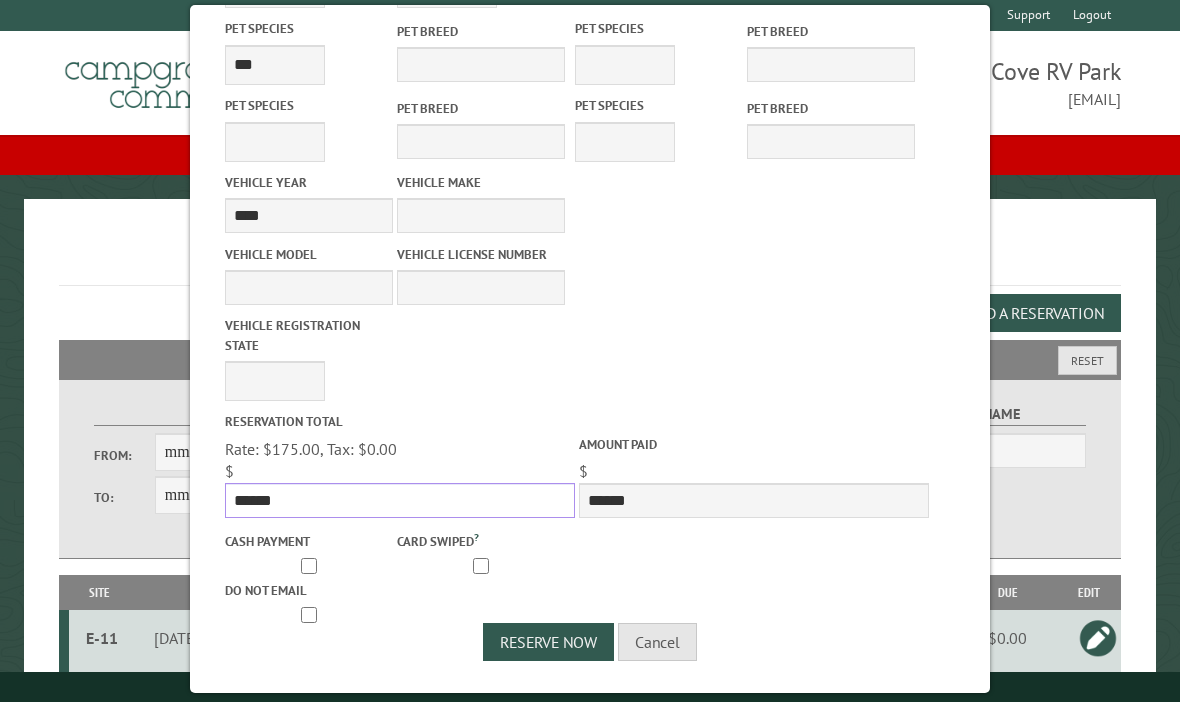 scroll, scrollTop: 1046, scrollLeft: 0, axis: vertical 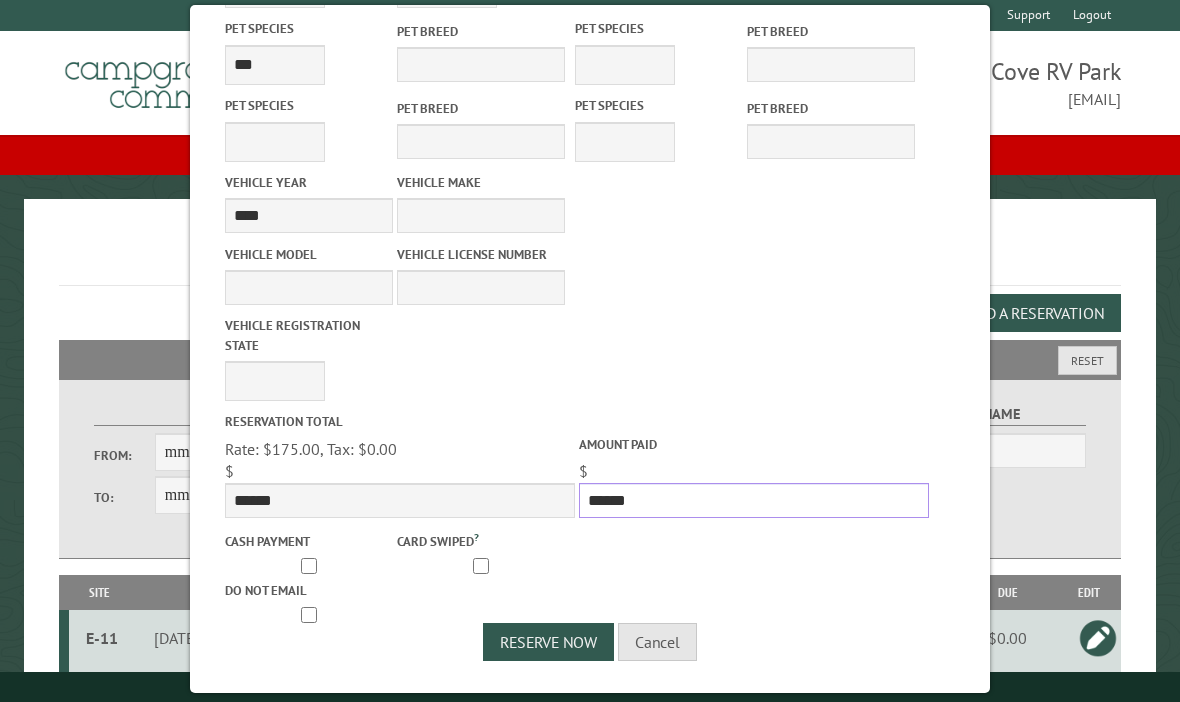 click on "******" at bounding box center [754, 500] 